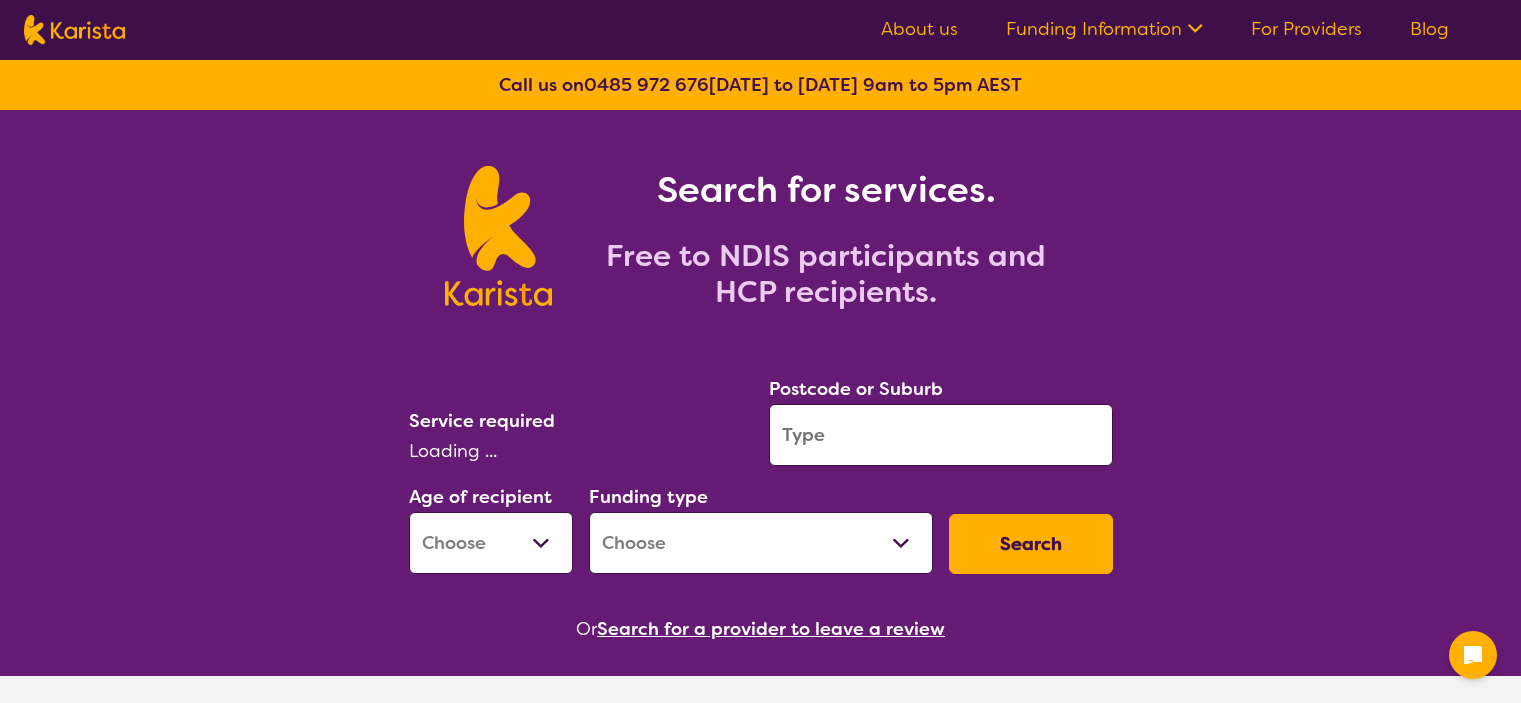 scroll, scrollTop: 0, scrollLeft: 0, axis: both 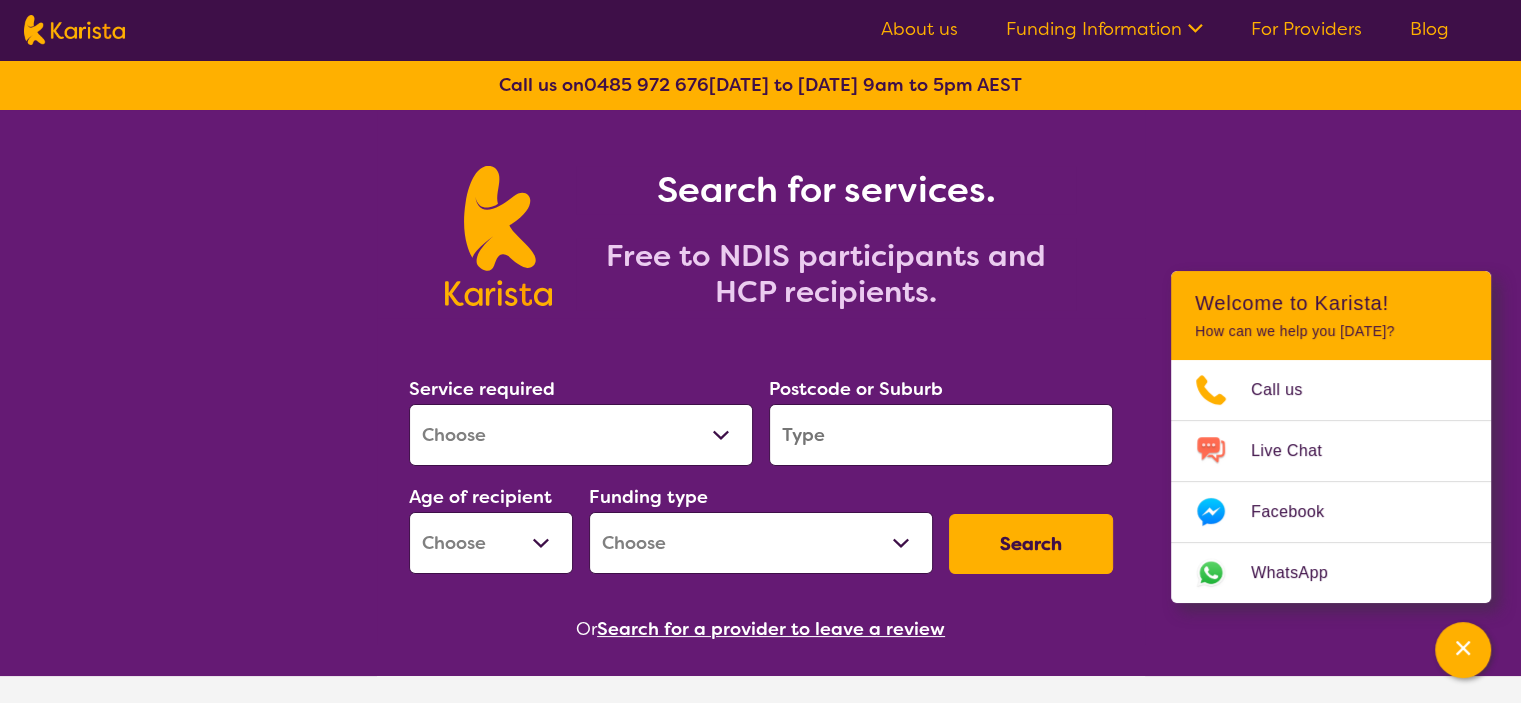 drag, startPoint x: 1530, startPoint y: 110, endPoint x: 1524, endPoint y: 6, distance: 104.172935 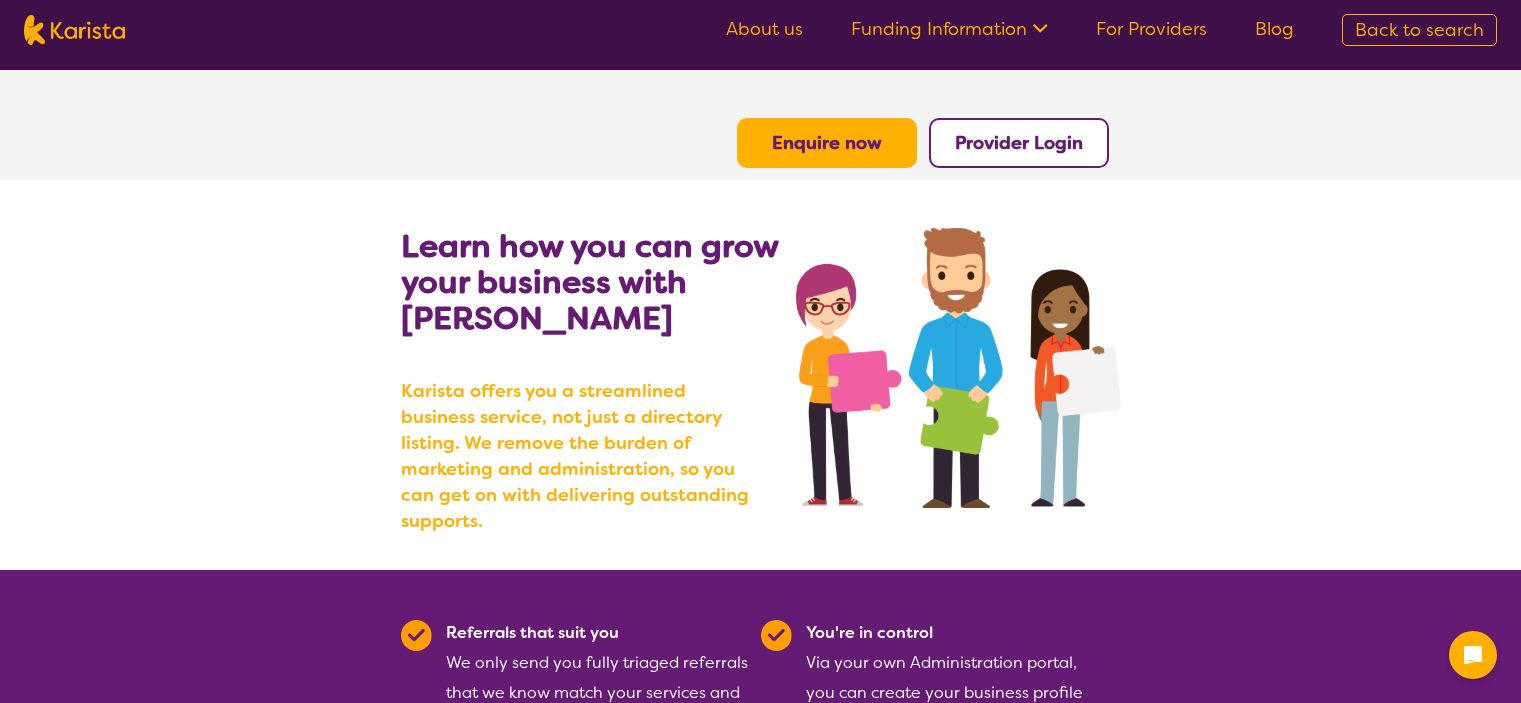 scroll, scrollTop: 0, scrollLeft: 0, axis: both 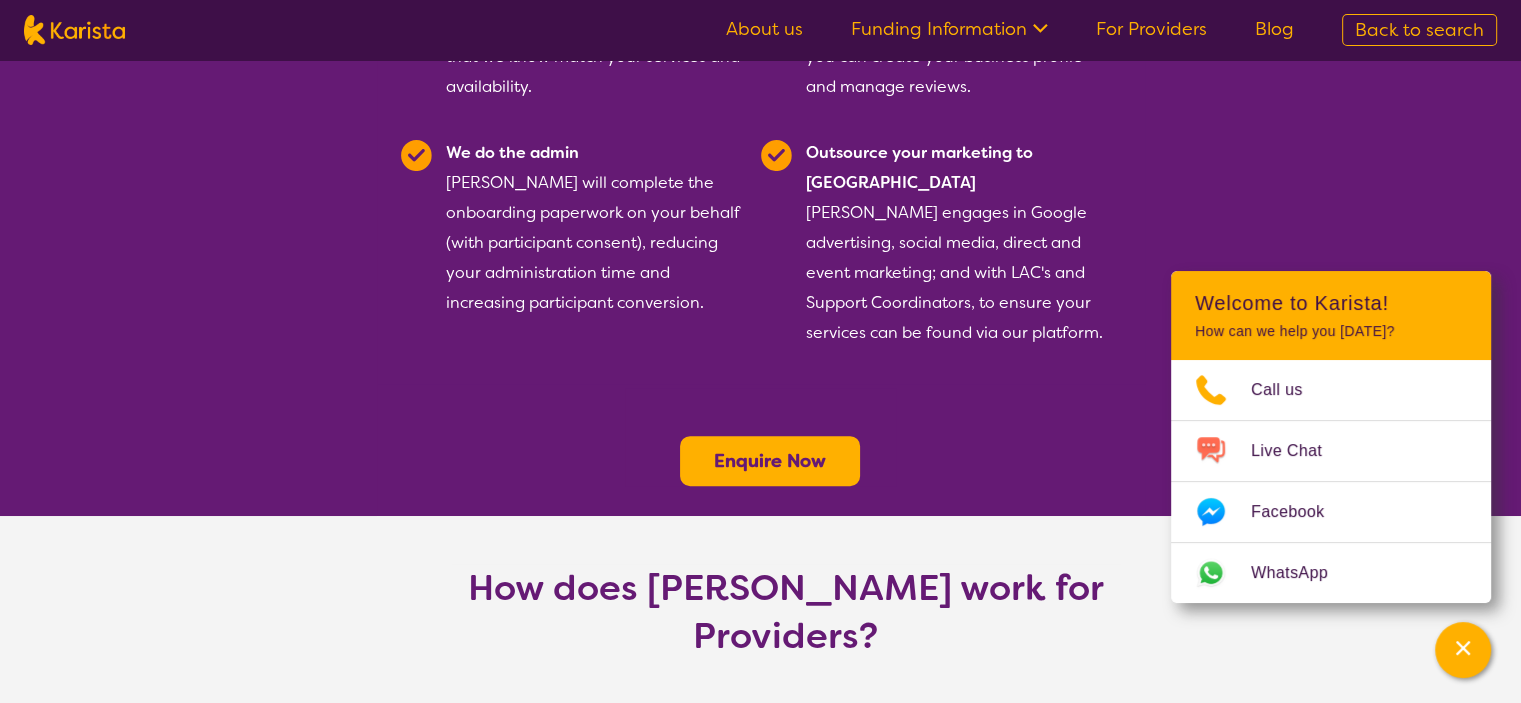 click on "Enquire Now" at bounding box center (770, 461) 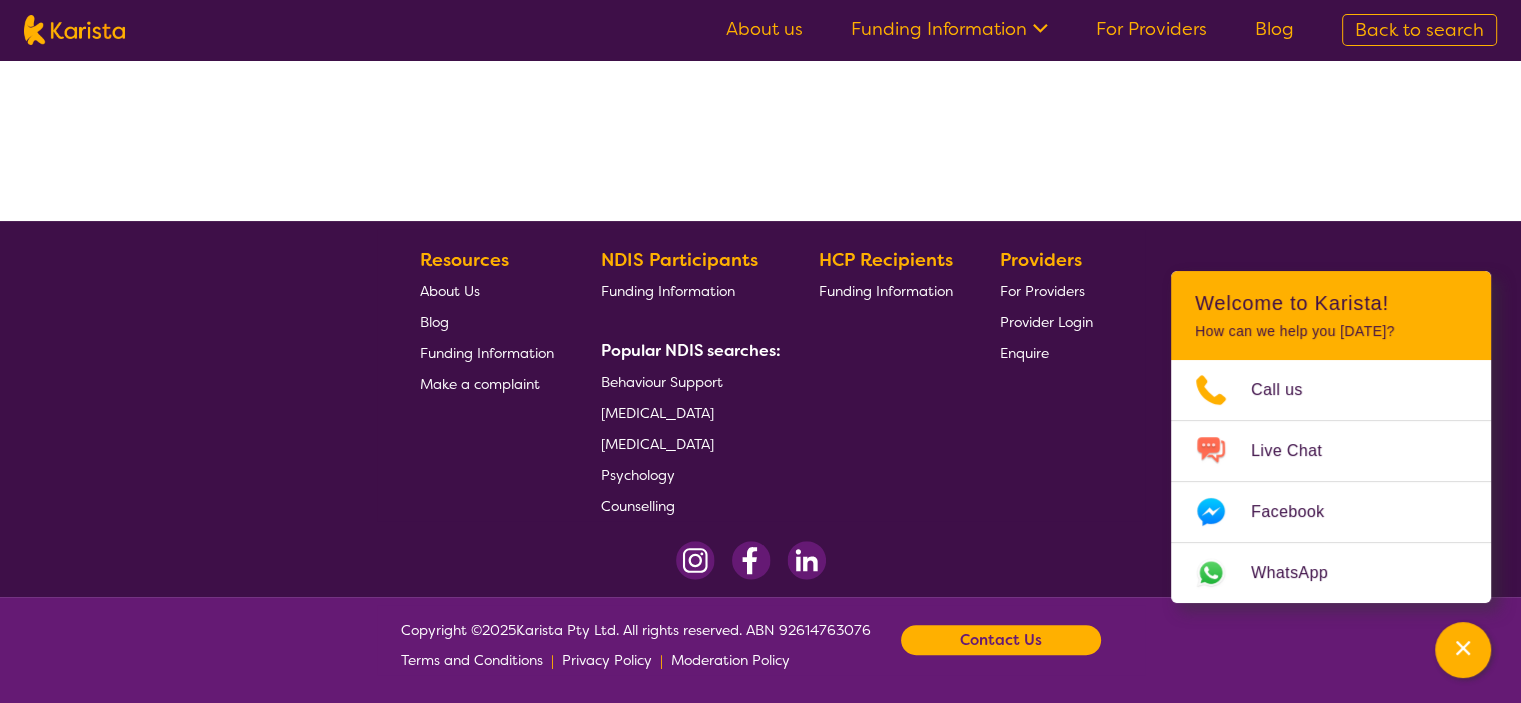 scroll, scrollTop: 418, scrollLeft: 0, axis: vertical 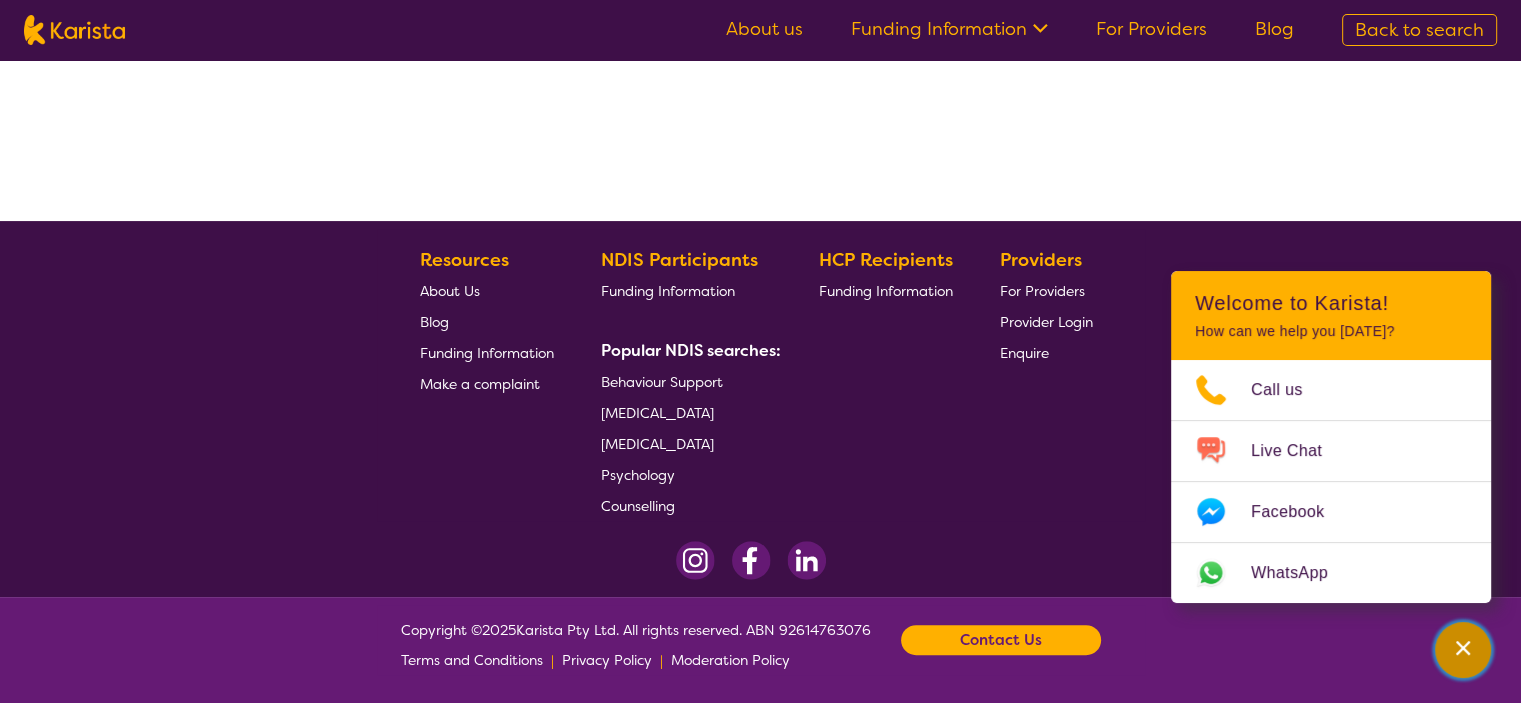 click 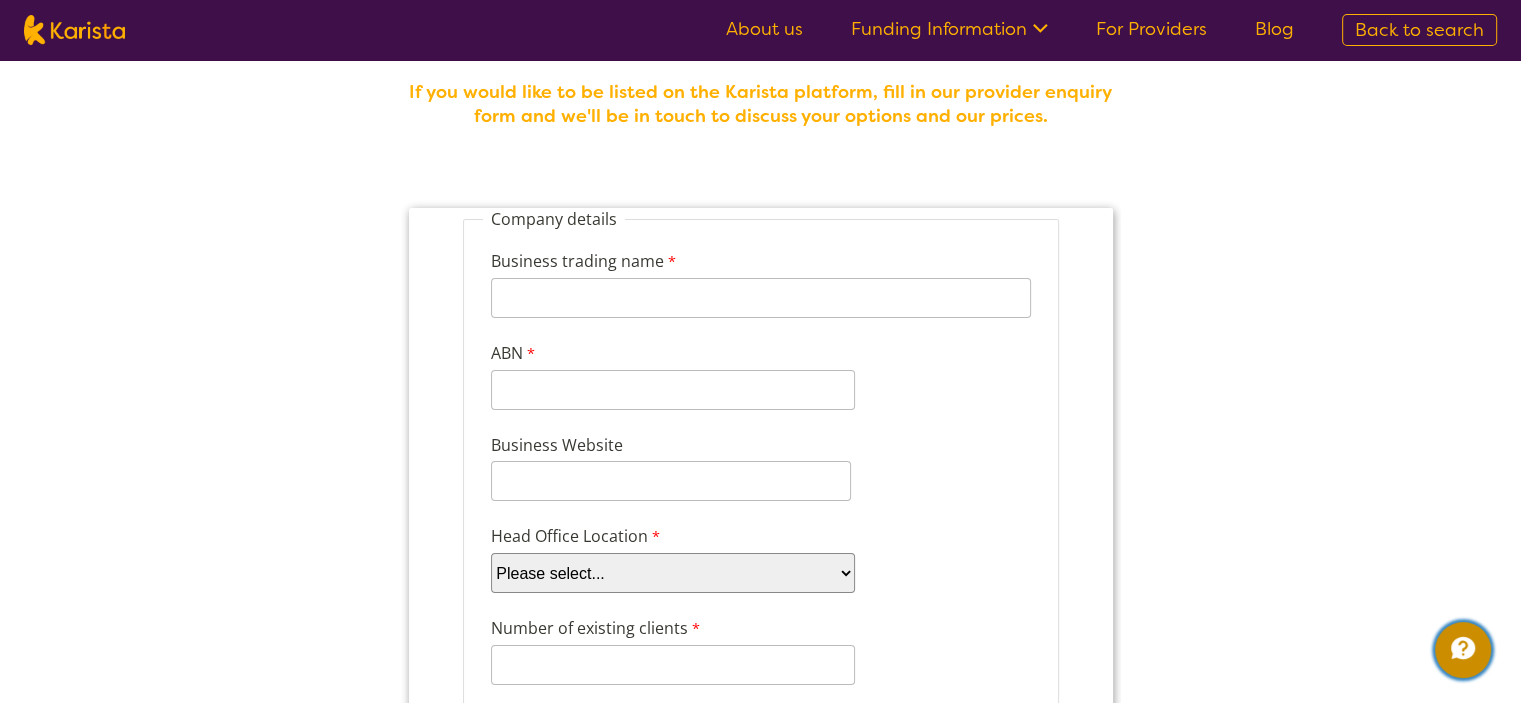 scroll, scrollTop: 60, scrollLeft: 0, axis: vertical 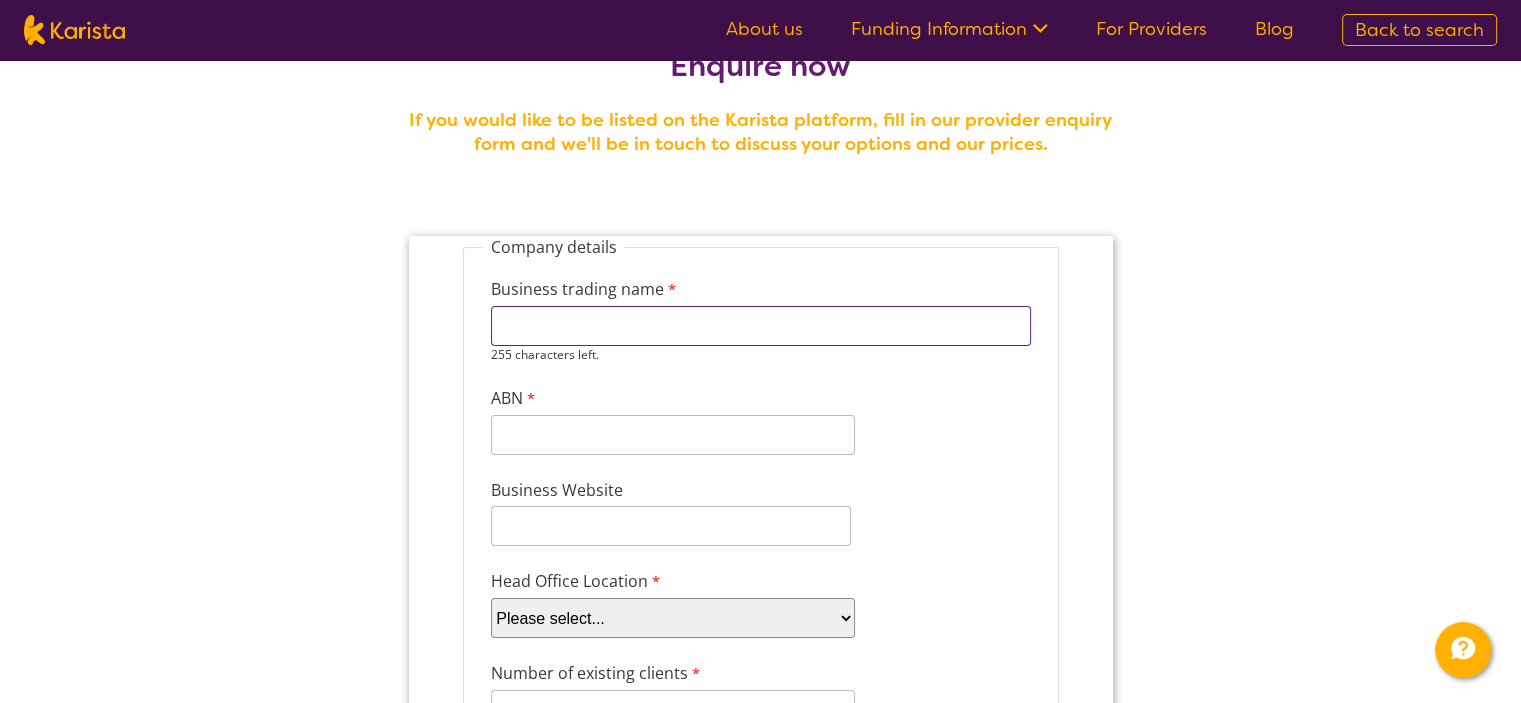 click on "Business trading name" at bounding box center [760, 326] 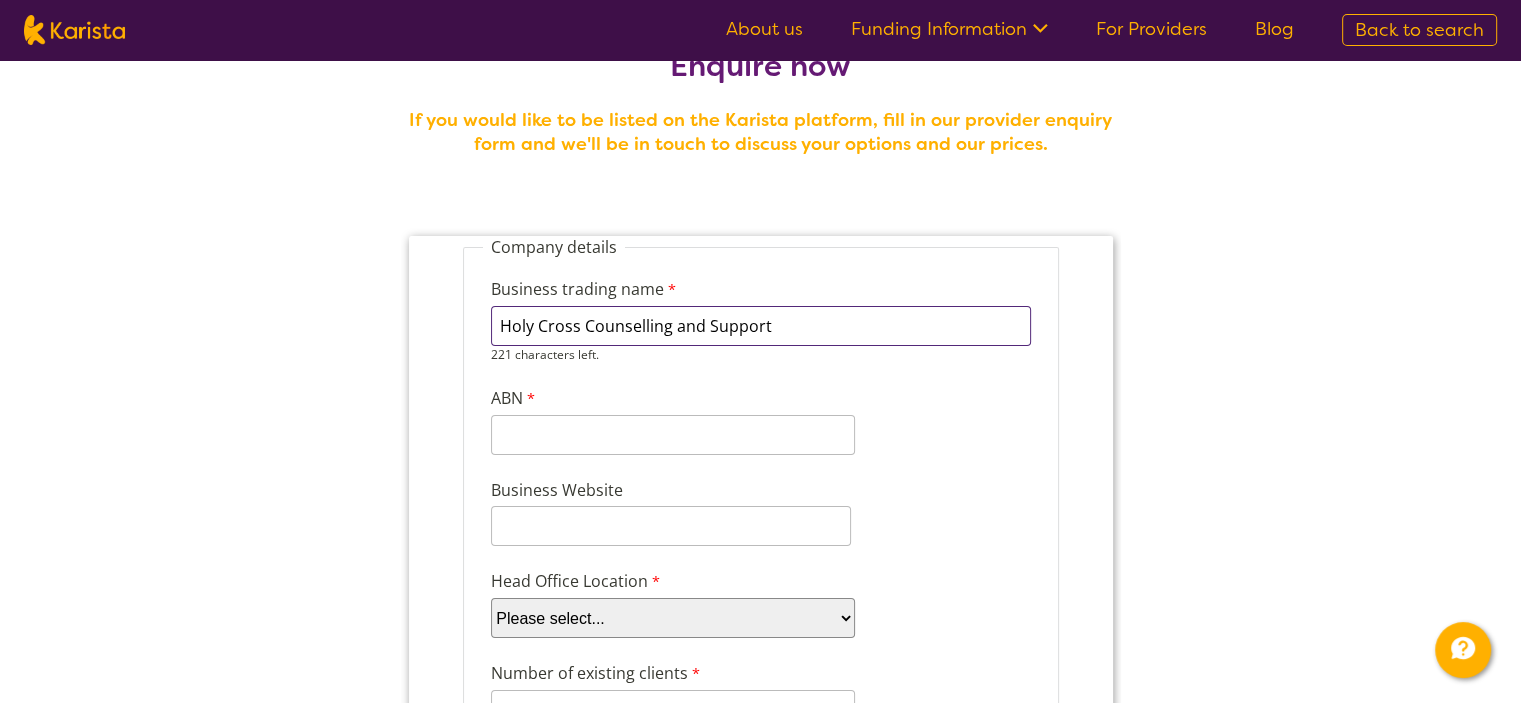 type on "Holy Cross Counselling and Support" 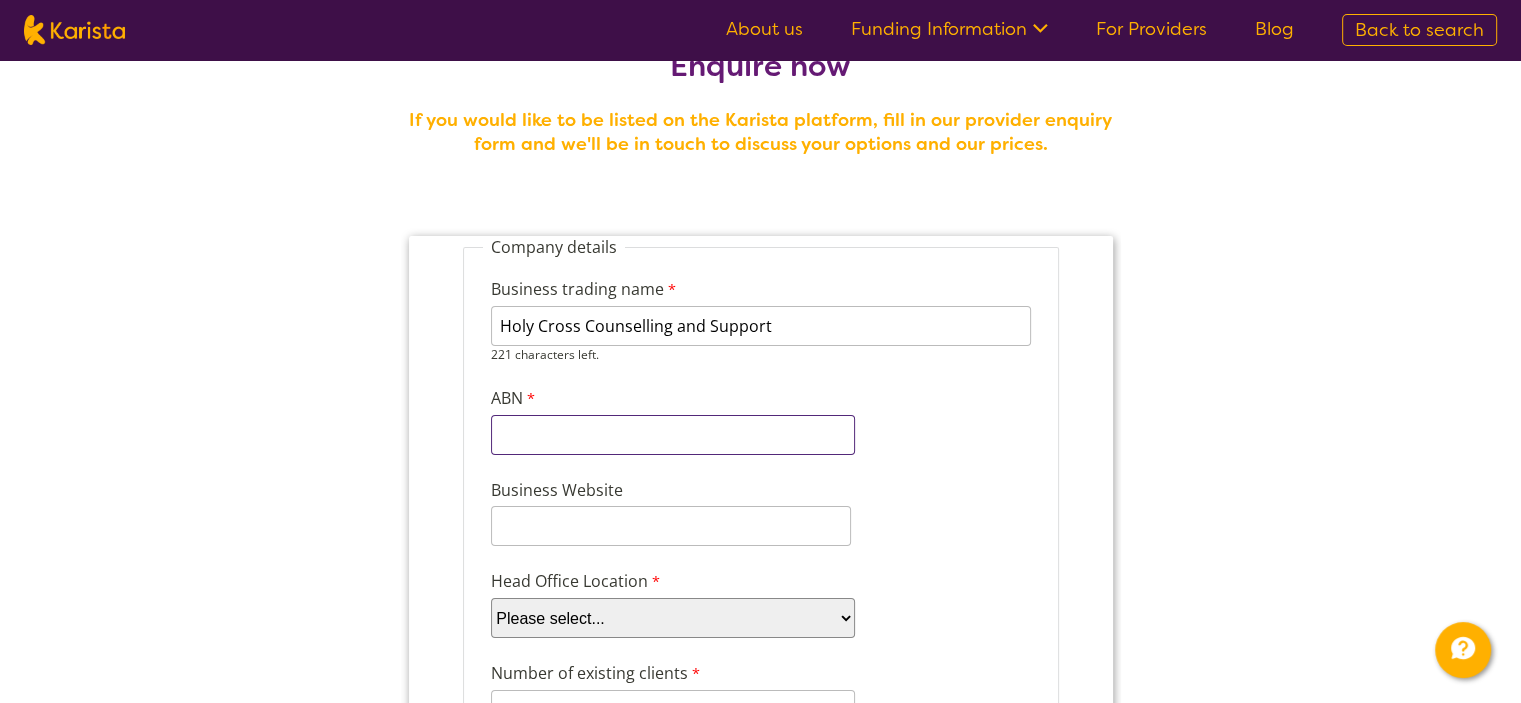 click on "11 characters left." at bounding box center [672, 435] 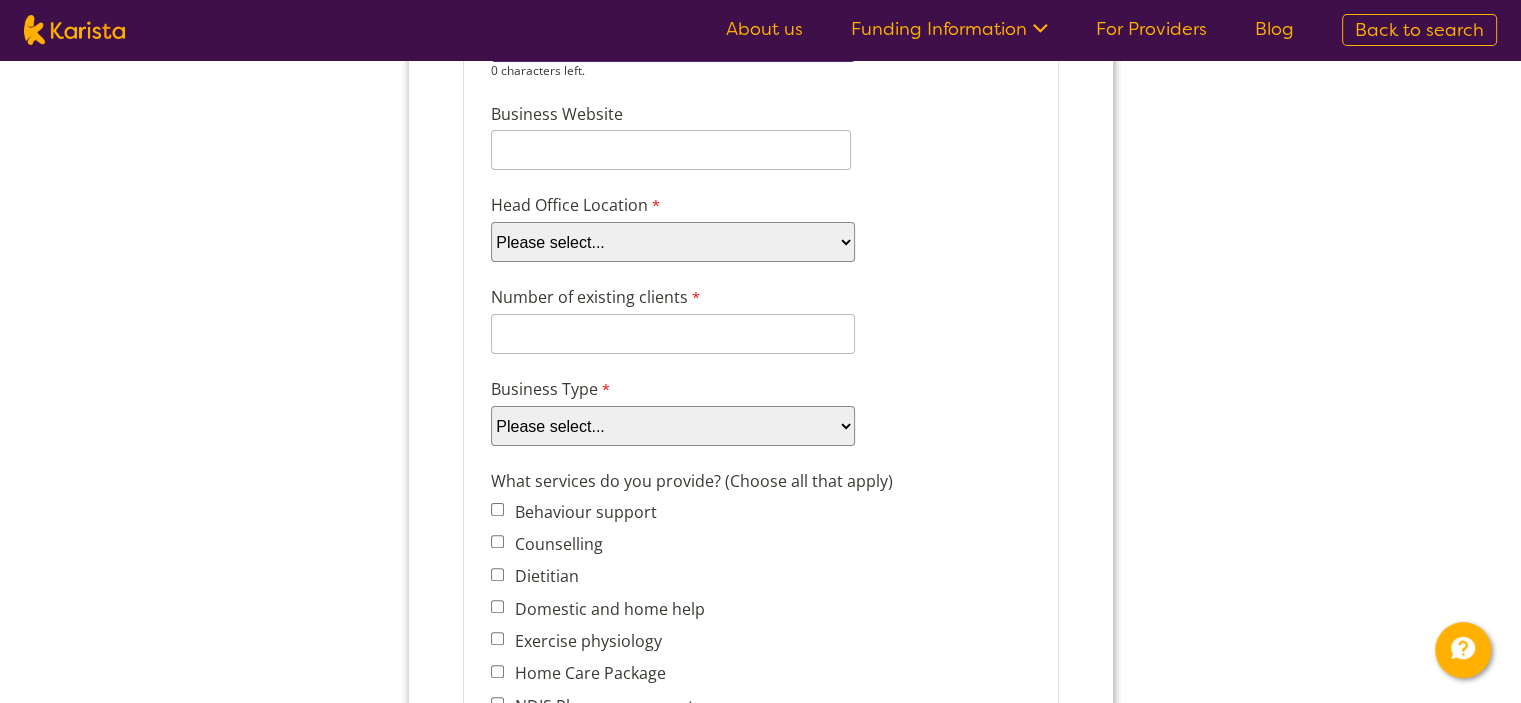 scroll, scrollTop: 460, scrollLeft: 0, axis: vertical 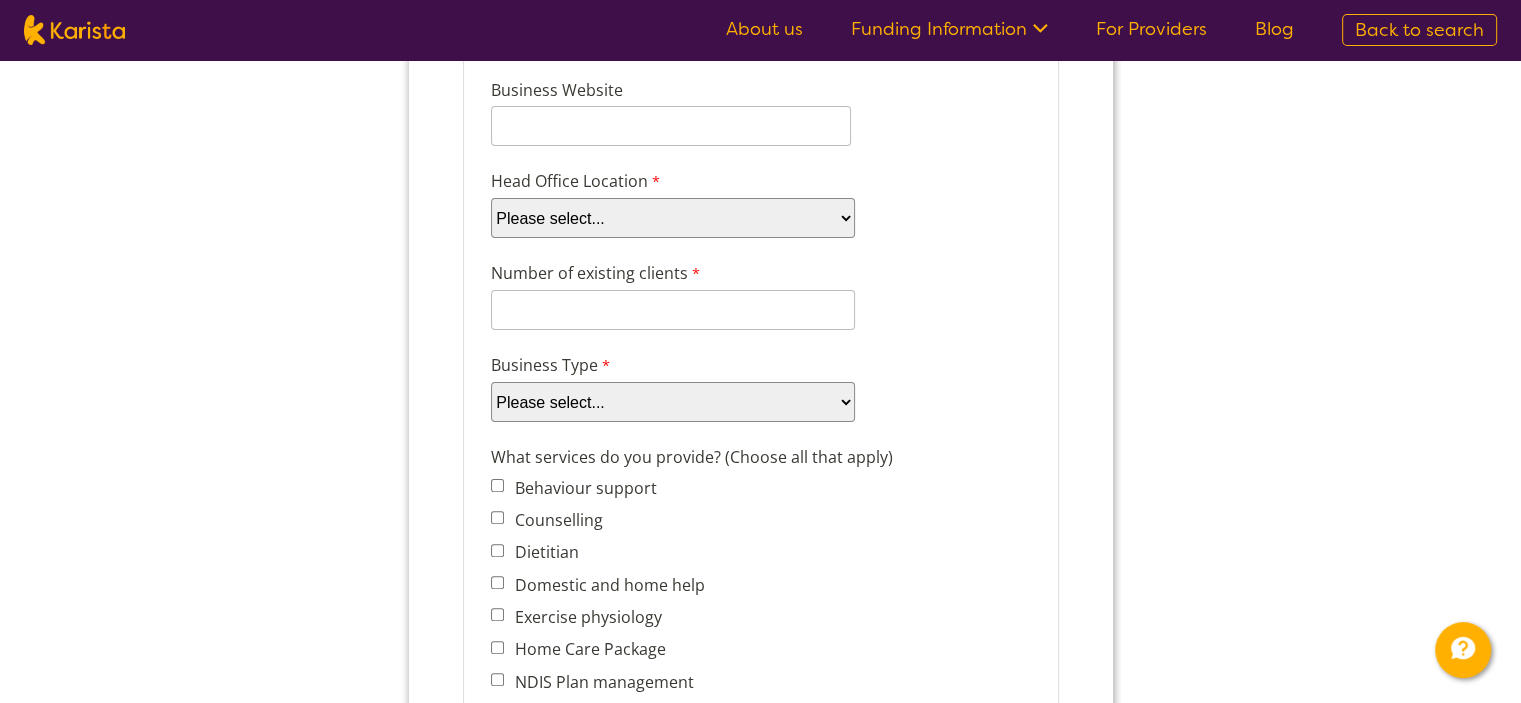 type on "53597529601" 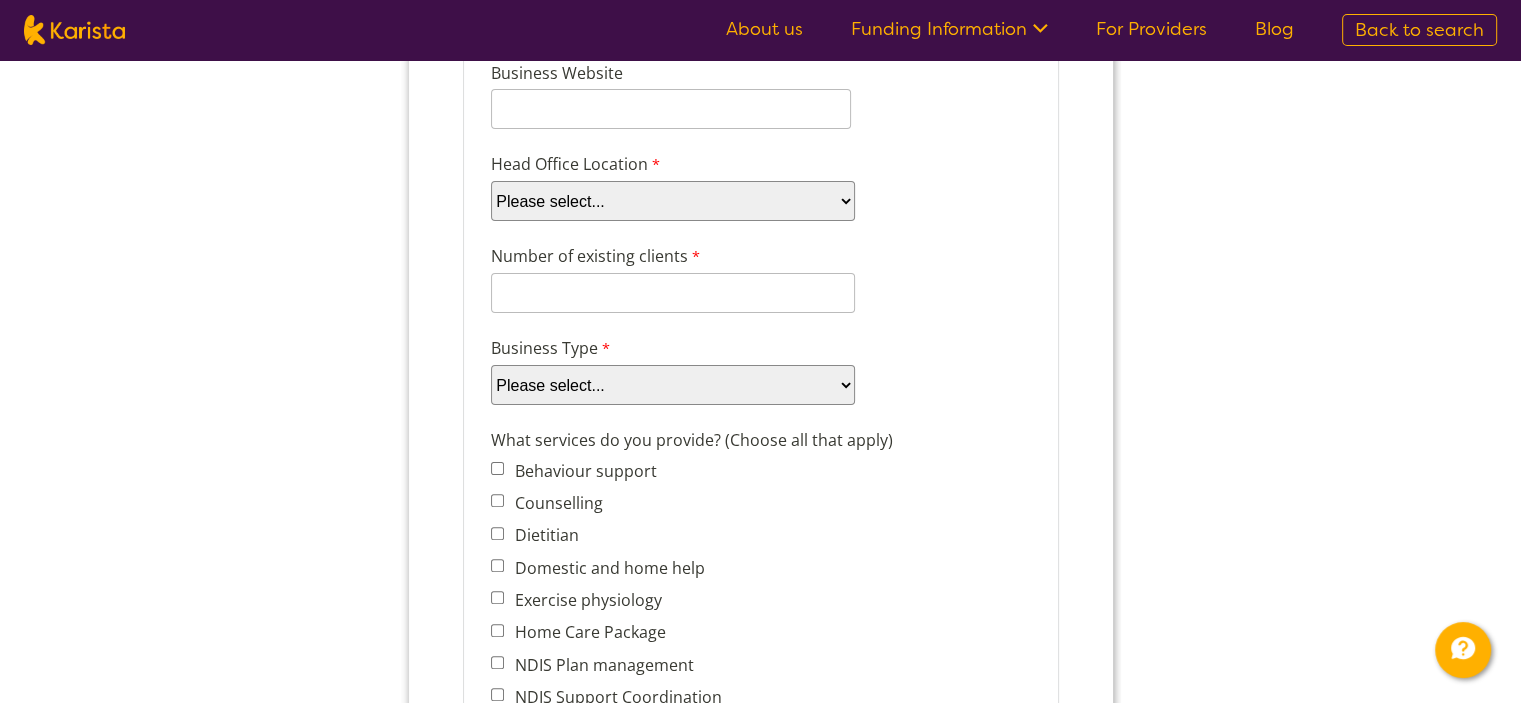 select on "tfa_95" 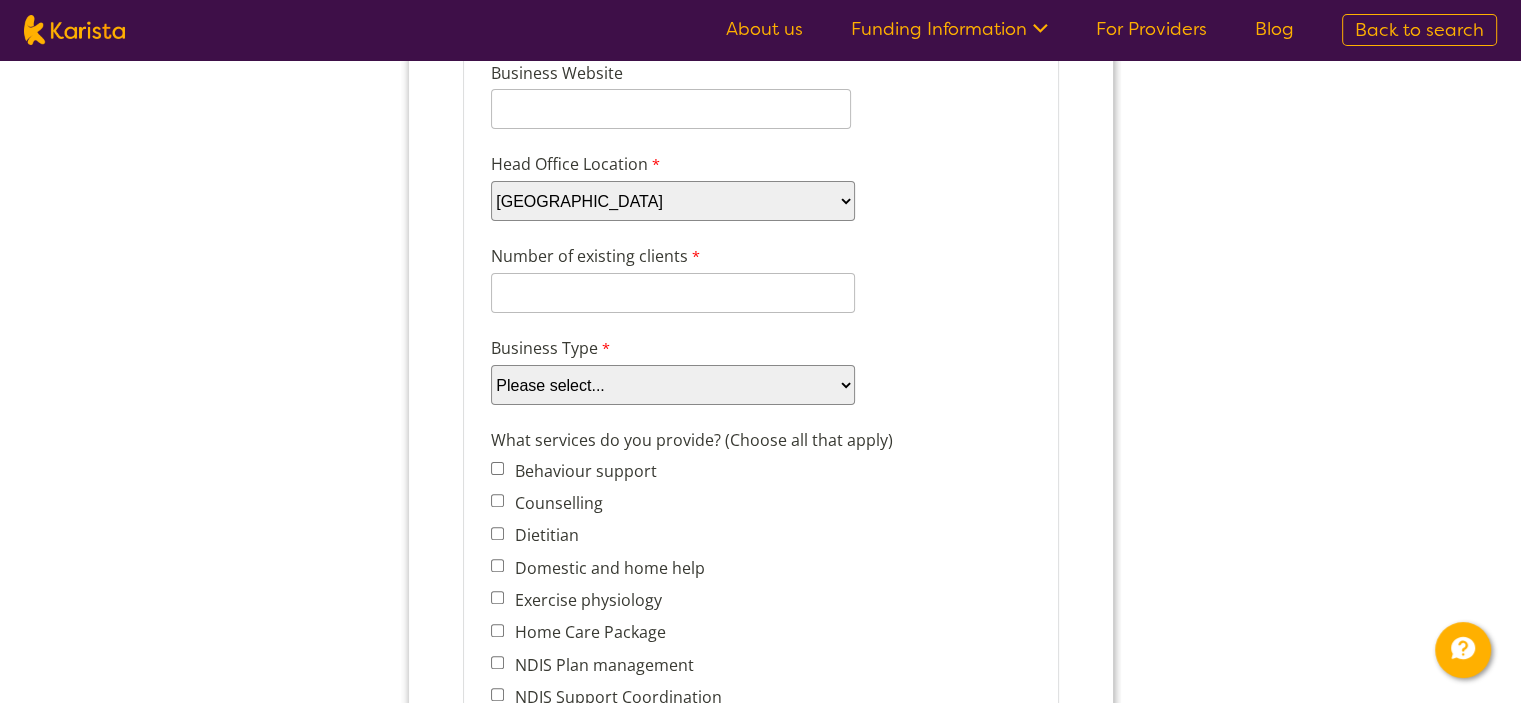 click on "Please select...
ACT
NSW
NT
QLD
SA
TAS
VIC
WA" at bounding box center [672, 201] 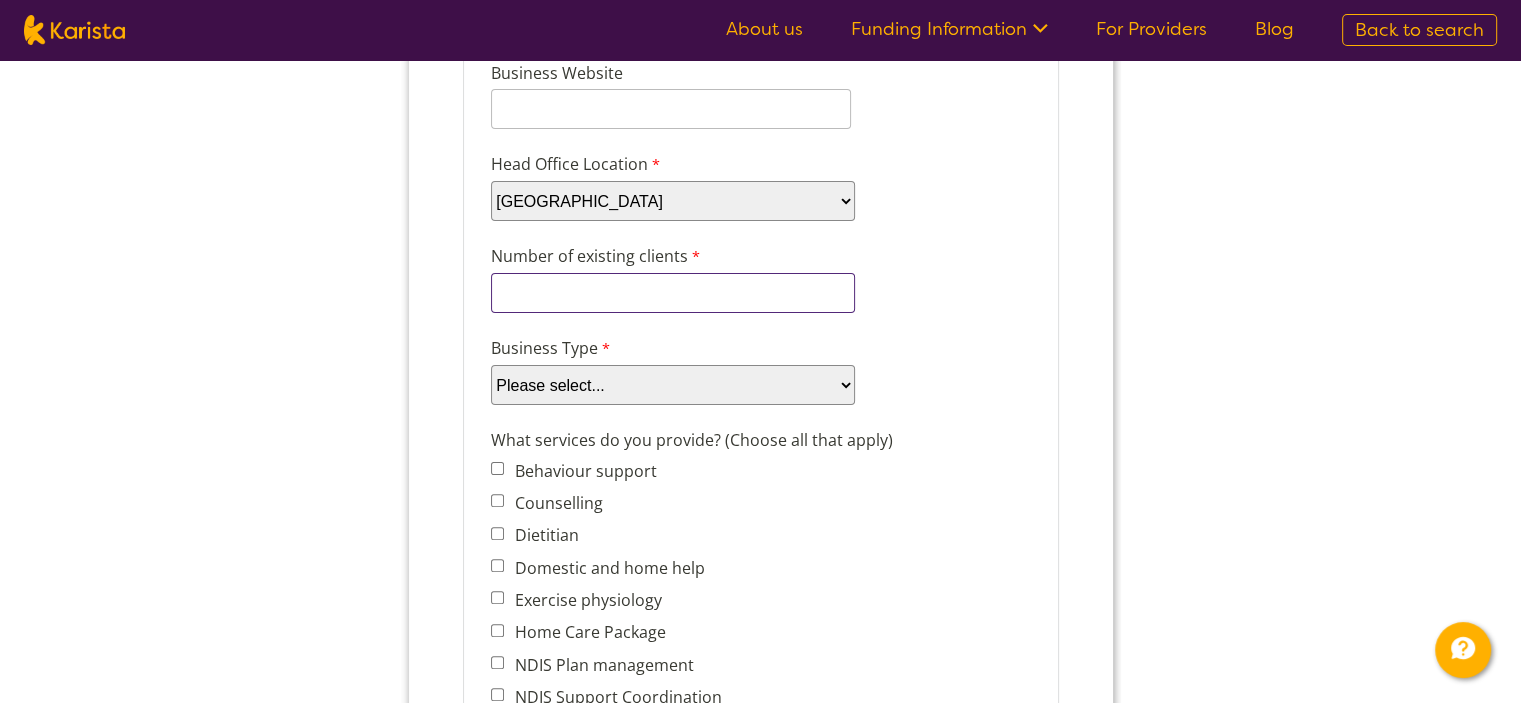 click on "Number of existing clients" at bounding box center [672, 293] 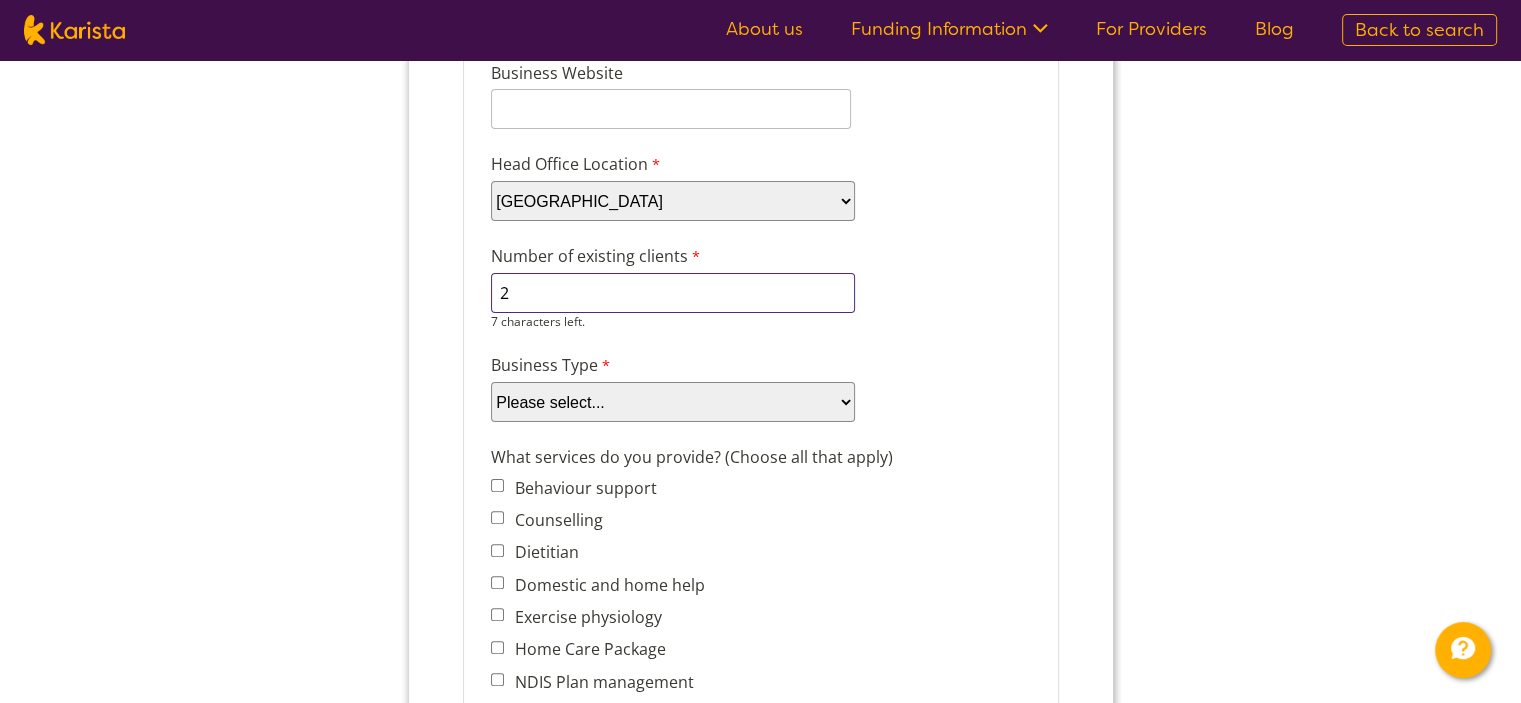 type on "2" 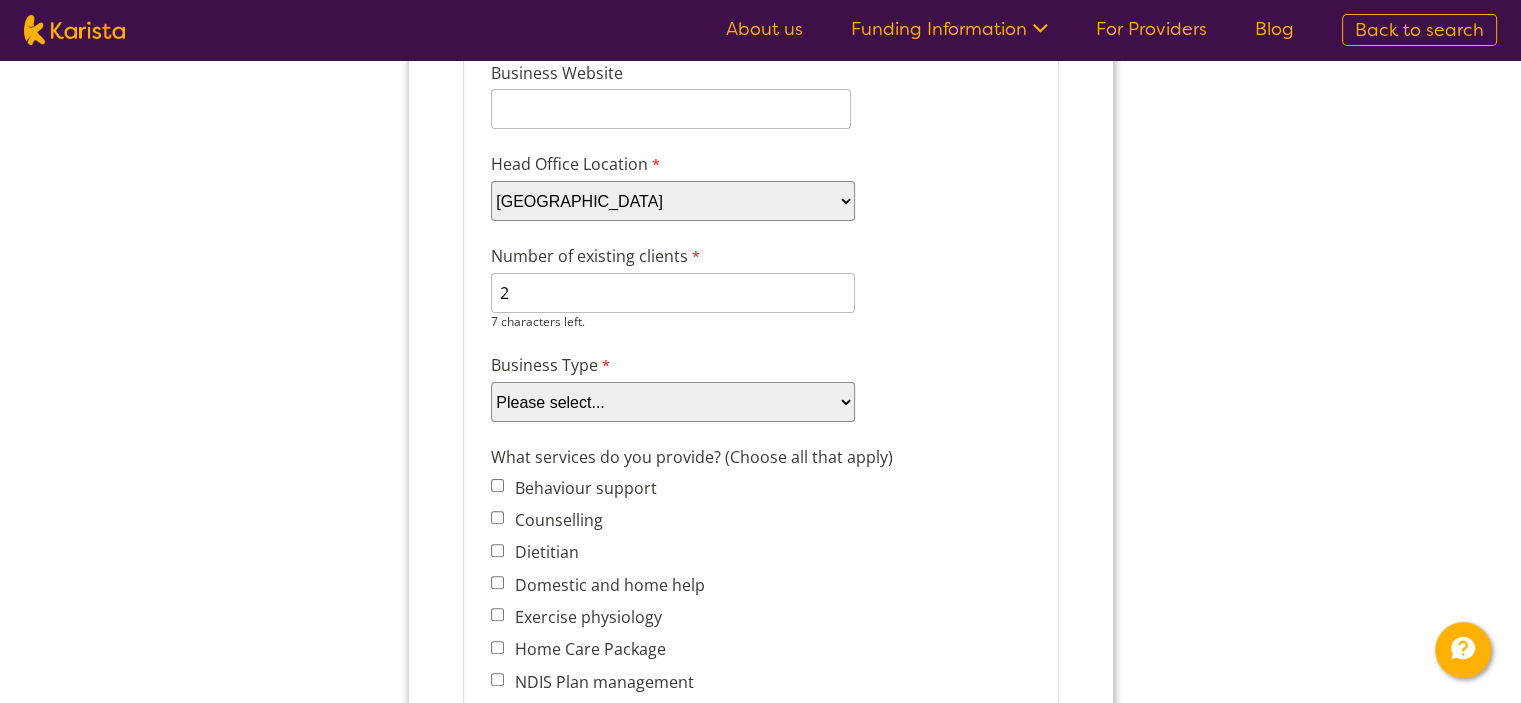 click on "Business Type Please select...
Company
Individual/Sole Trader
Other (please specify)" at bounding box center (760, 387) 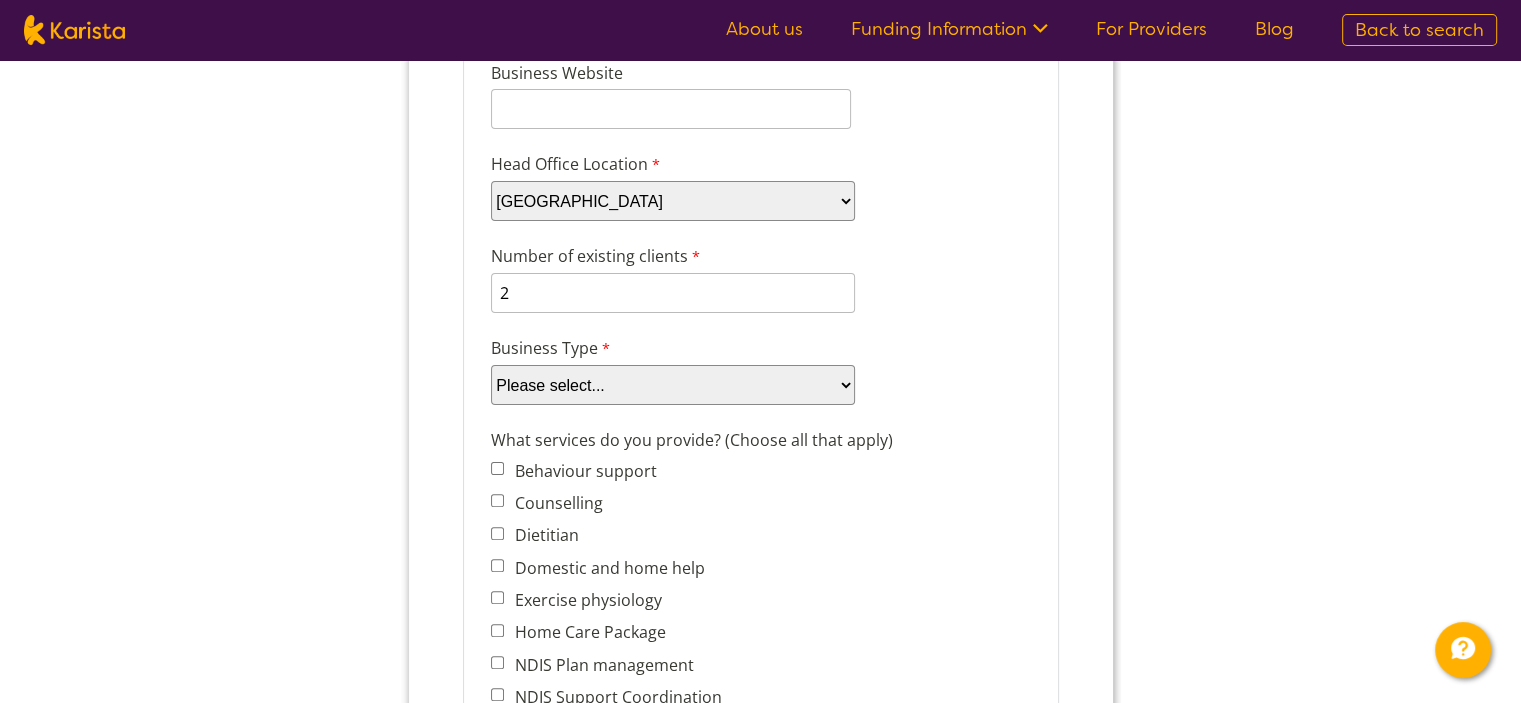 select on "tfa_88" 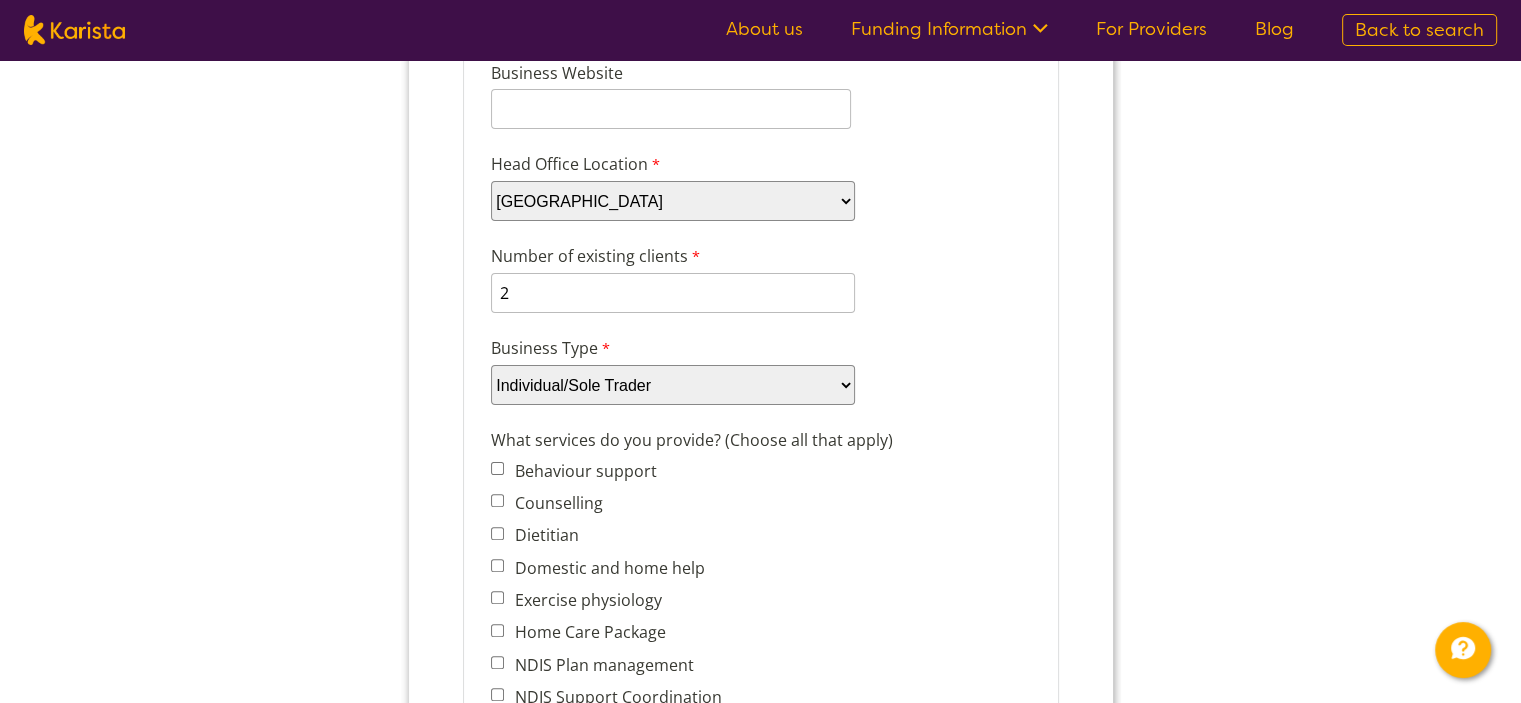 click on "Please select...
Company
Individual/Sole Trader
Other (please specify)" at bounding box center (672, 385) 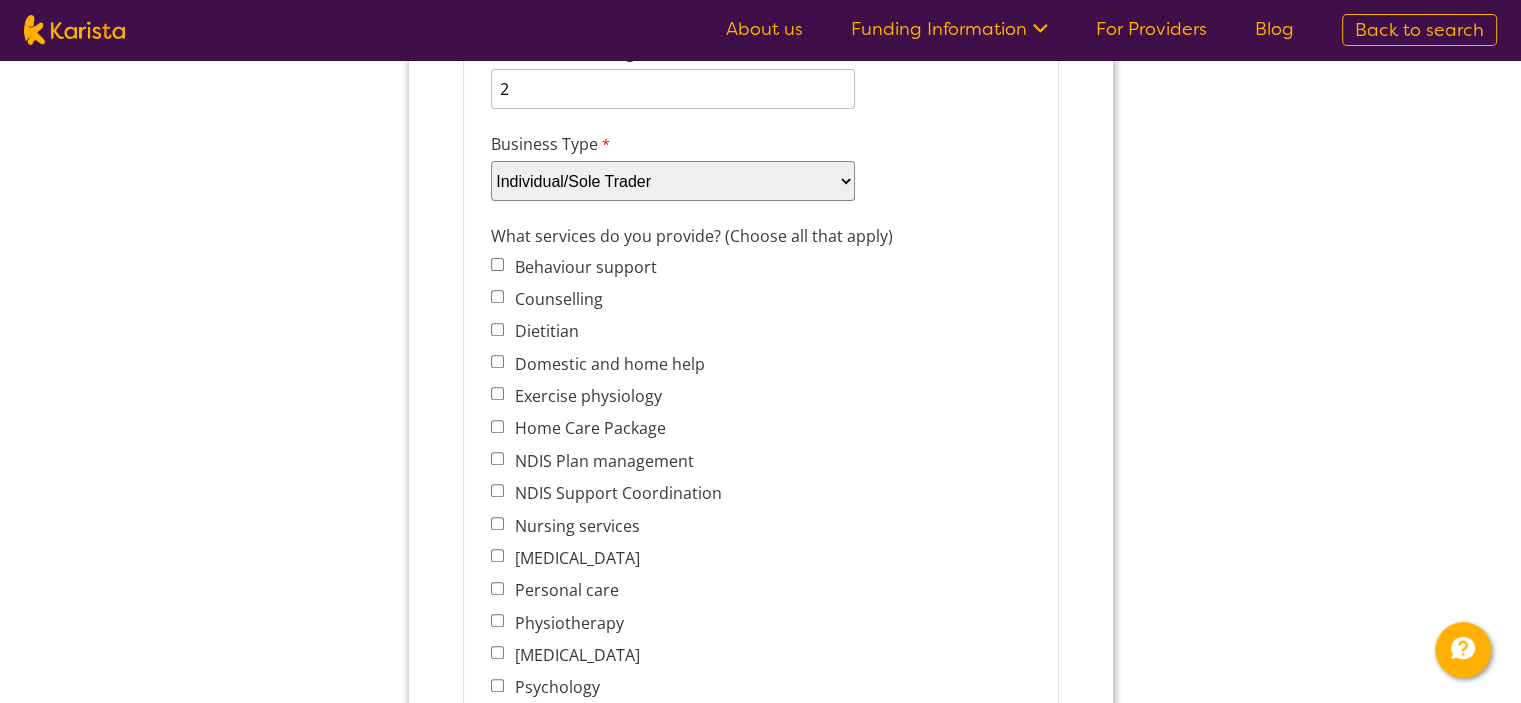 scroll, scrollTop: 701, scrollLeft: 0, axis: vertical 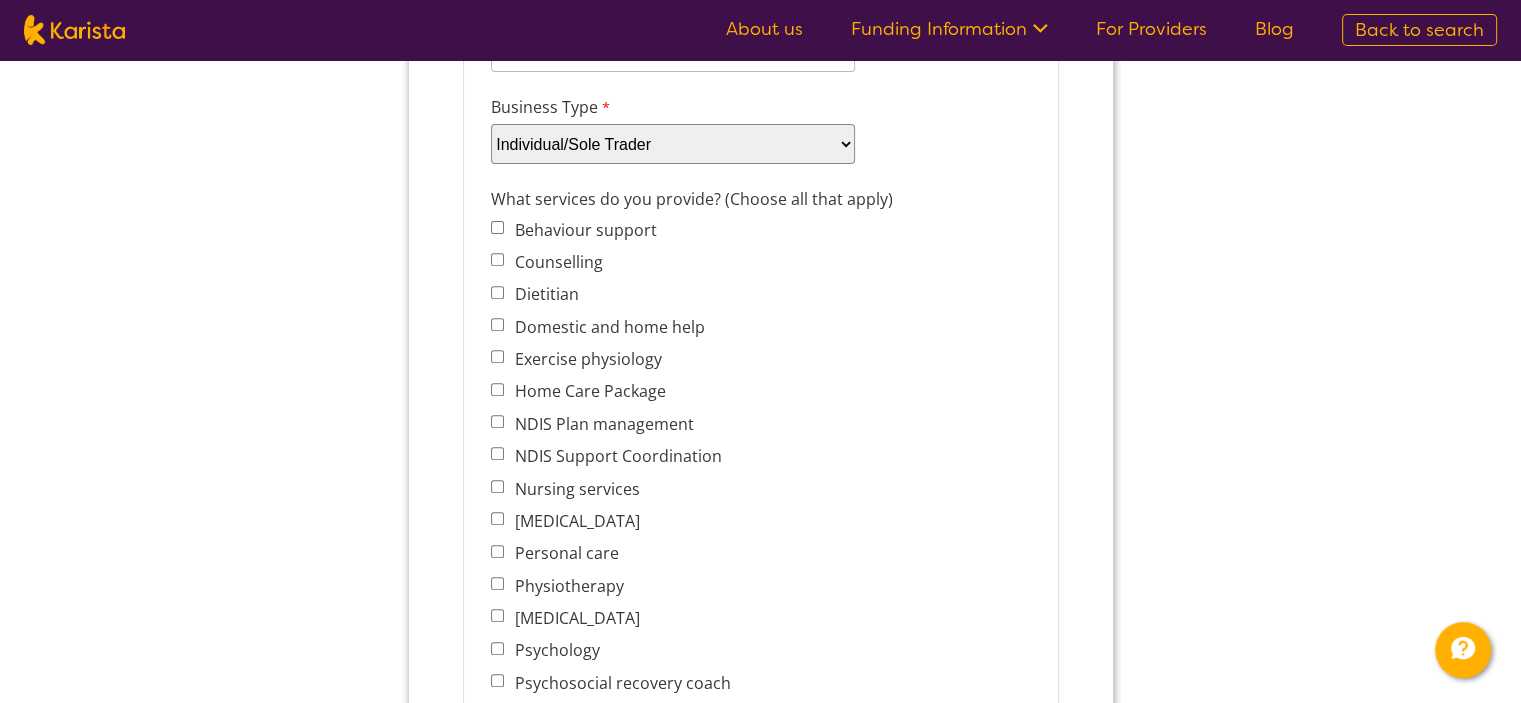 click on "Counselling" at bounding box center [496, 259] 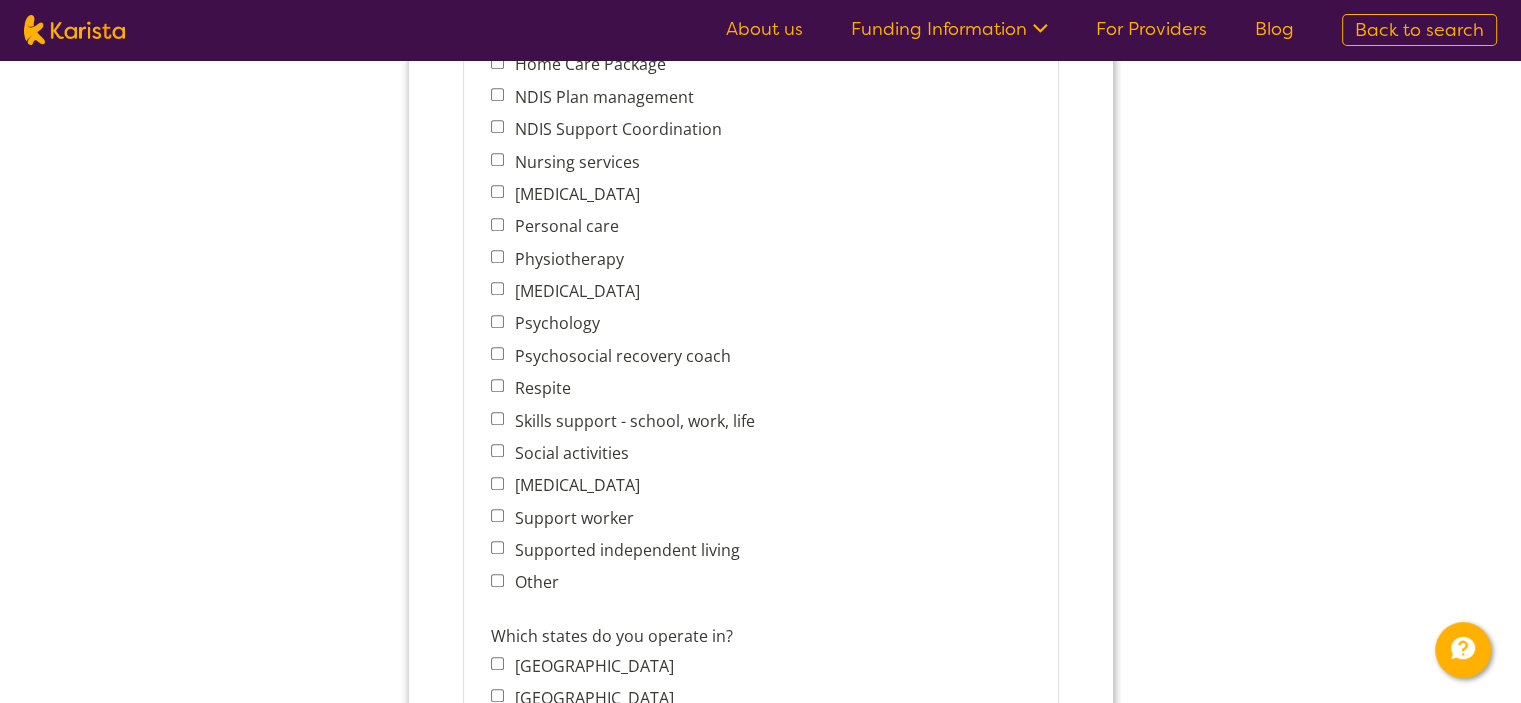 scroll, scrollTop: 1033, scrollLeft: 0, axis: vertical 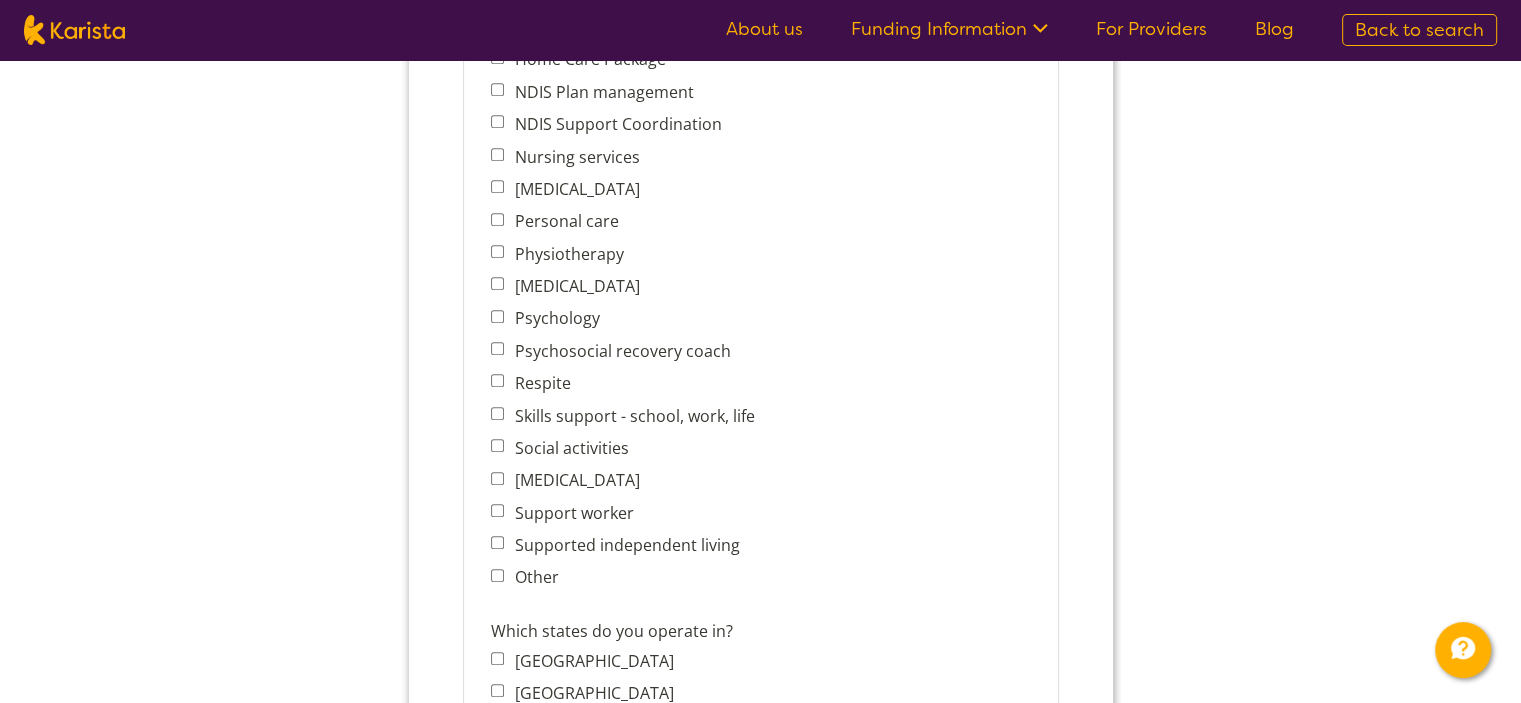 click on "Skills support - school, work, life" at bounding box center [496, 413] 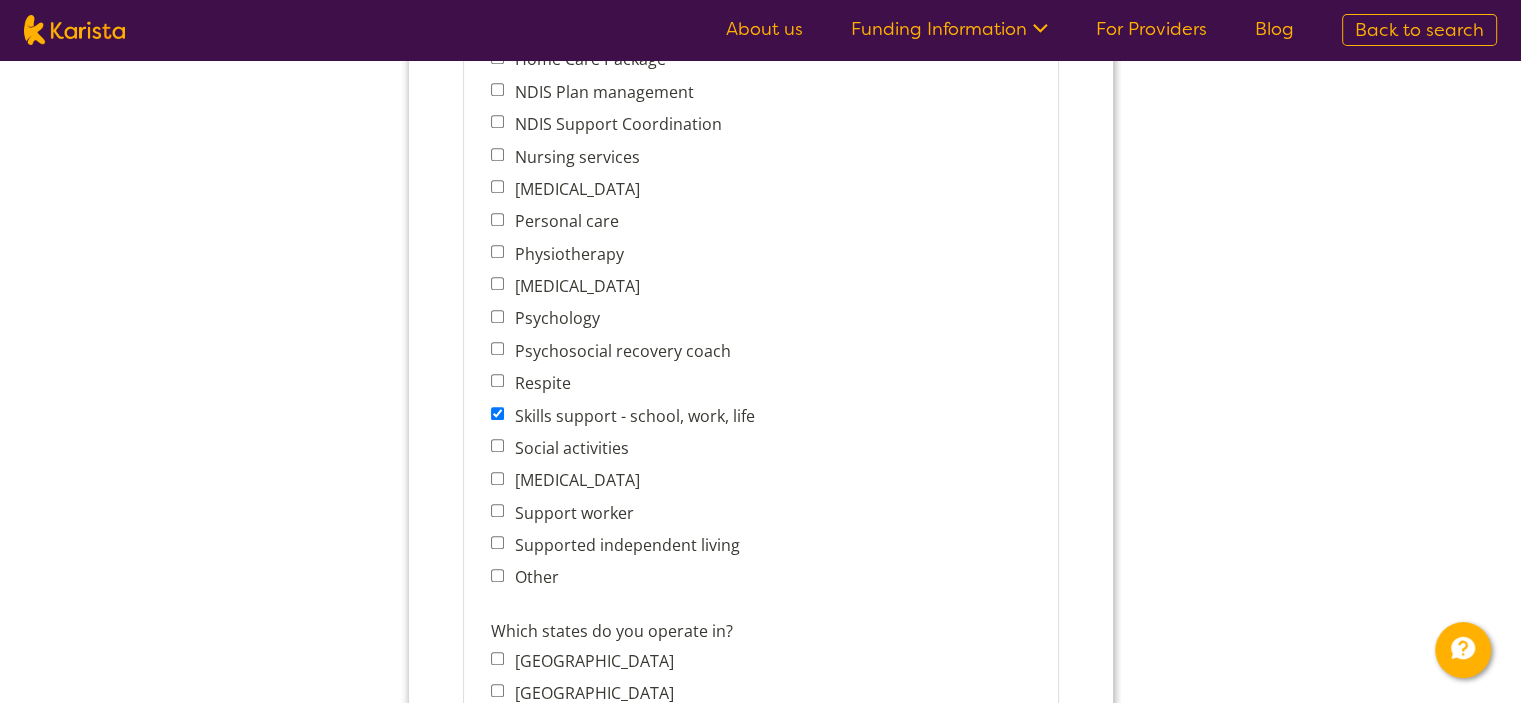 click on "Social activities" at bounding box center [496, 445] 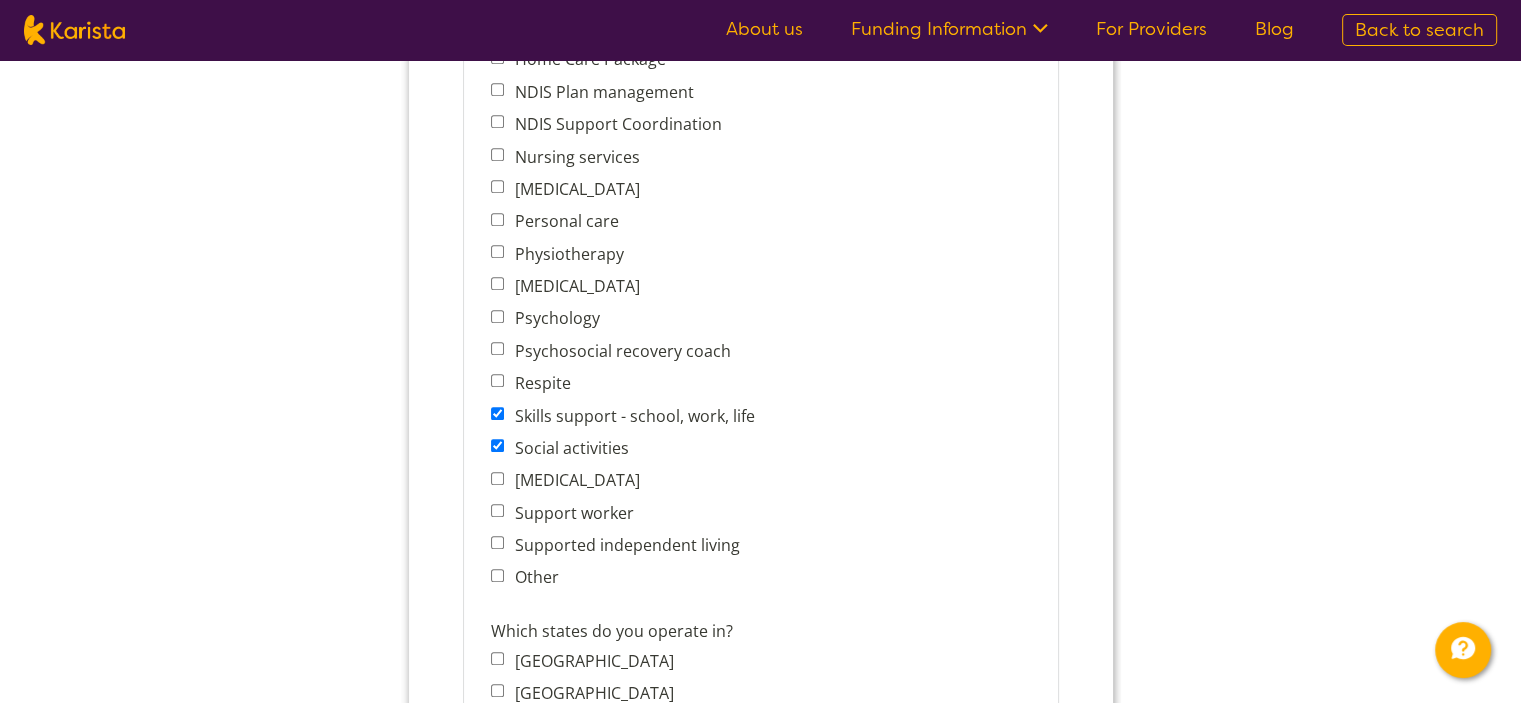 click on "Support worker" at bounding box center [496, 510] 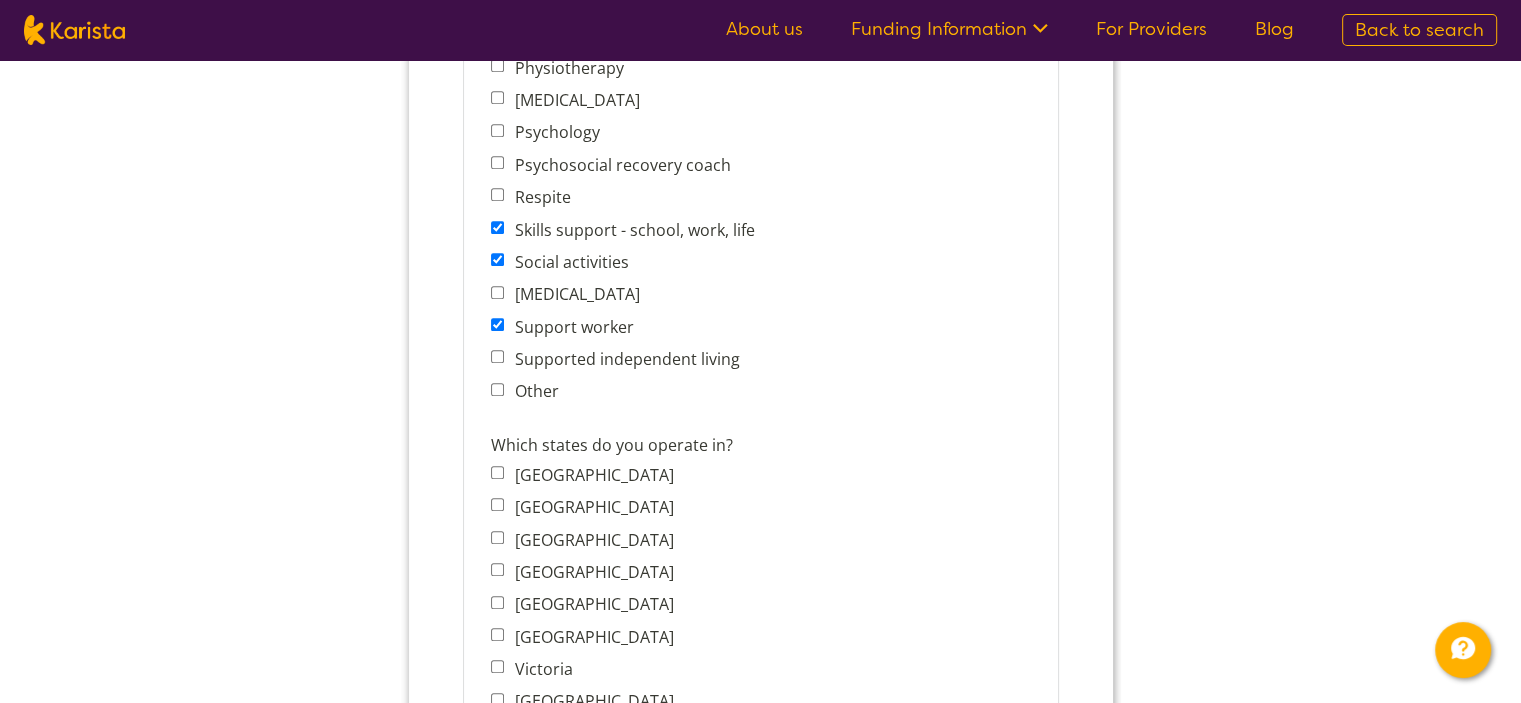 scroll, scrollTop: 1224, scrollLeft: 0, axis: vertical 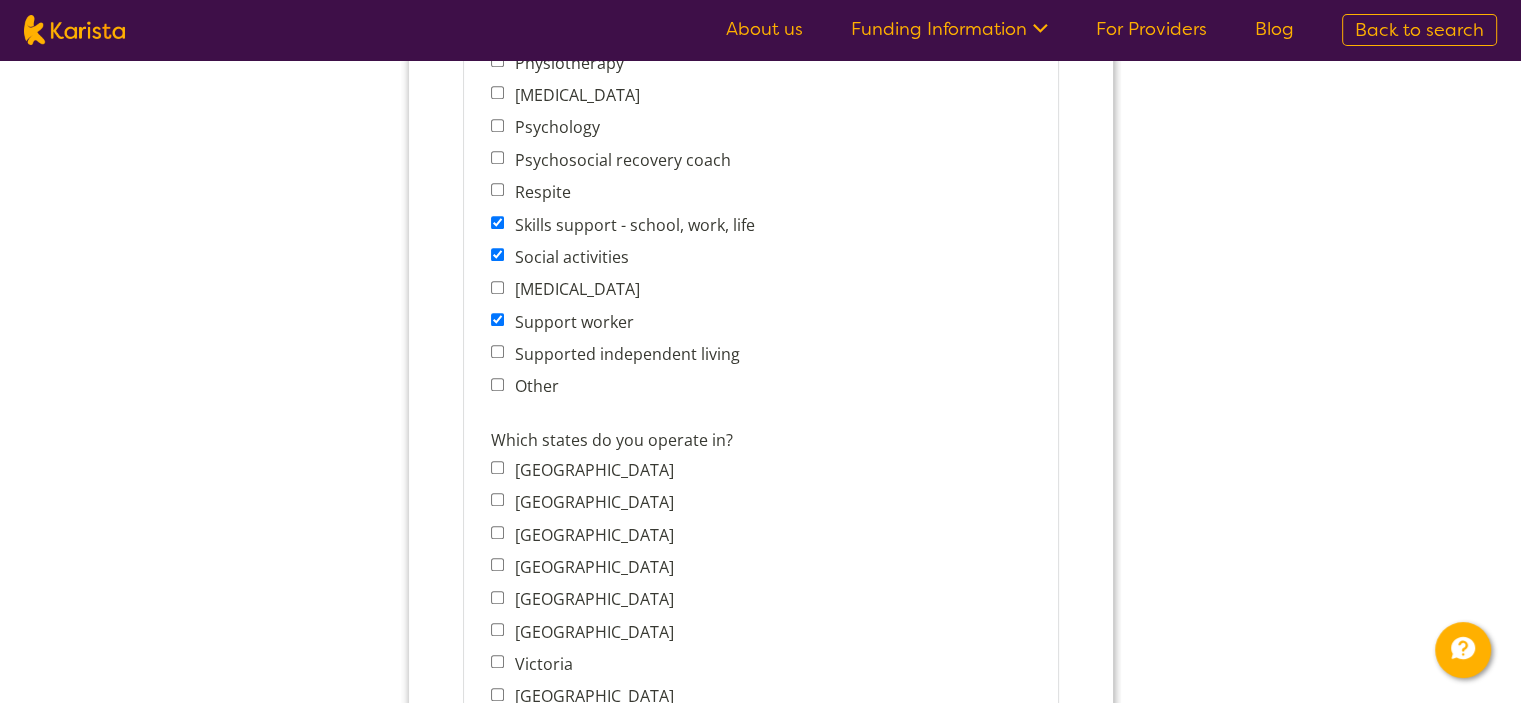 click on "New South Wales" at bounding box center (496, 499) 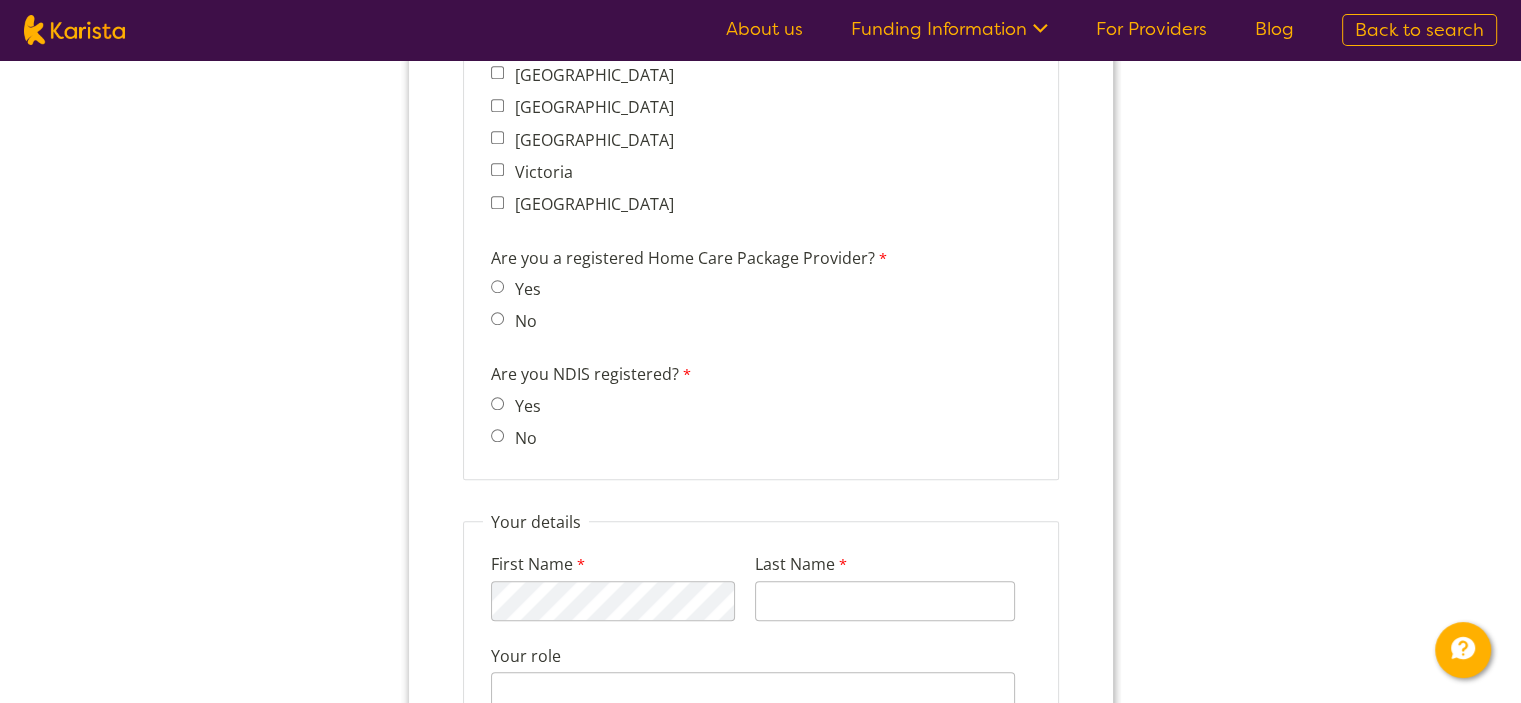 scroll, scrollTop: 1720, scrollLeft: 0, axis: vertical 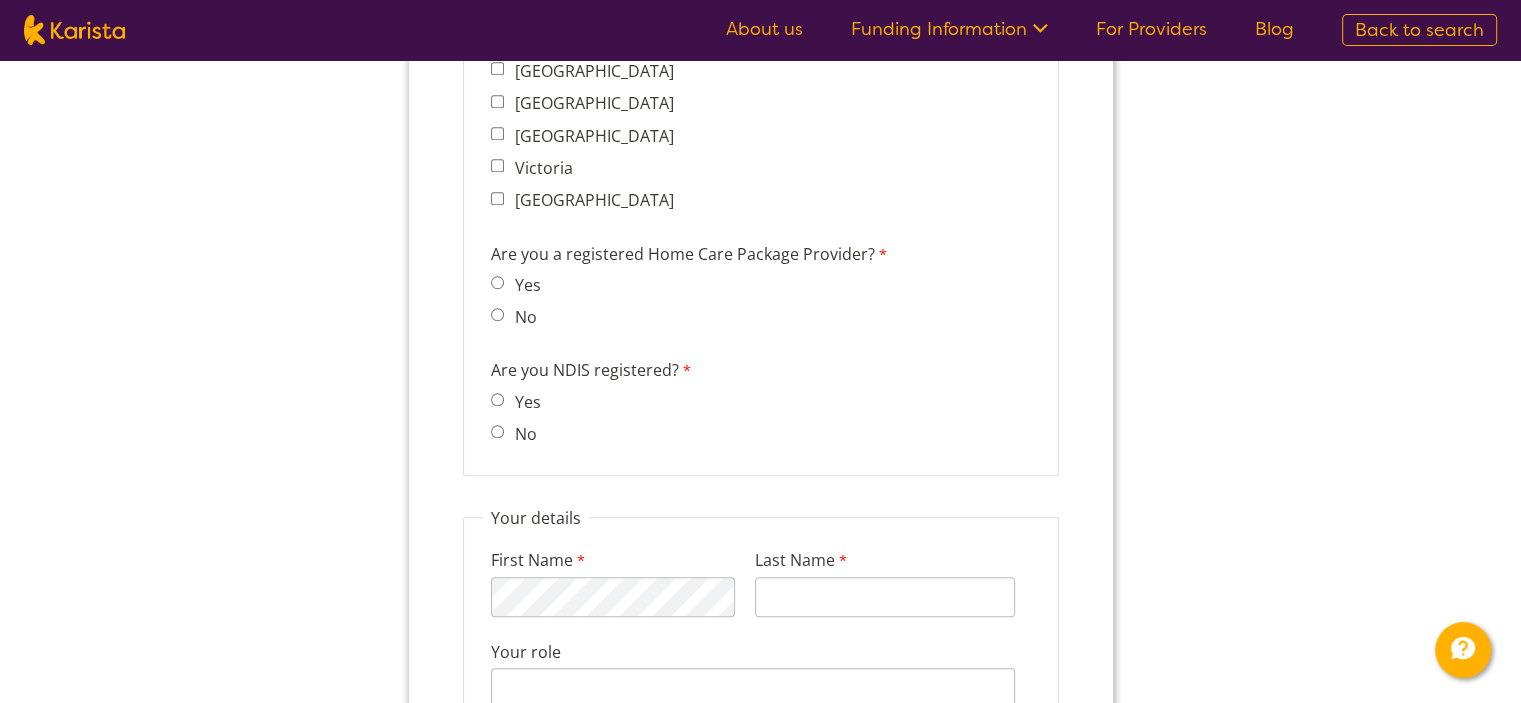 click on "No" at bounding box center (496, 314) 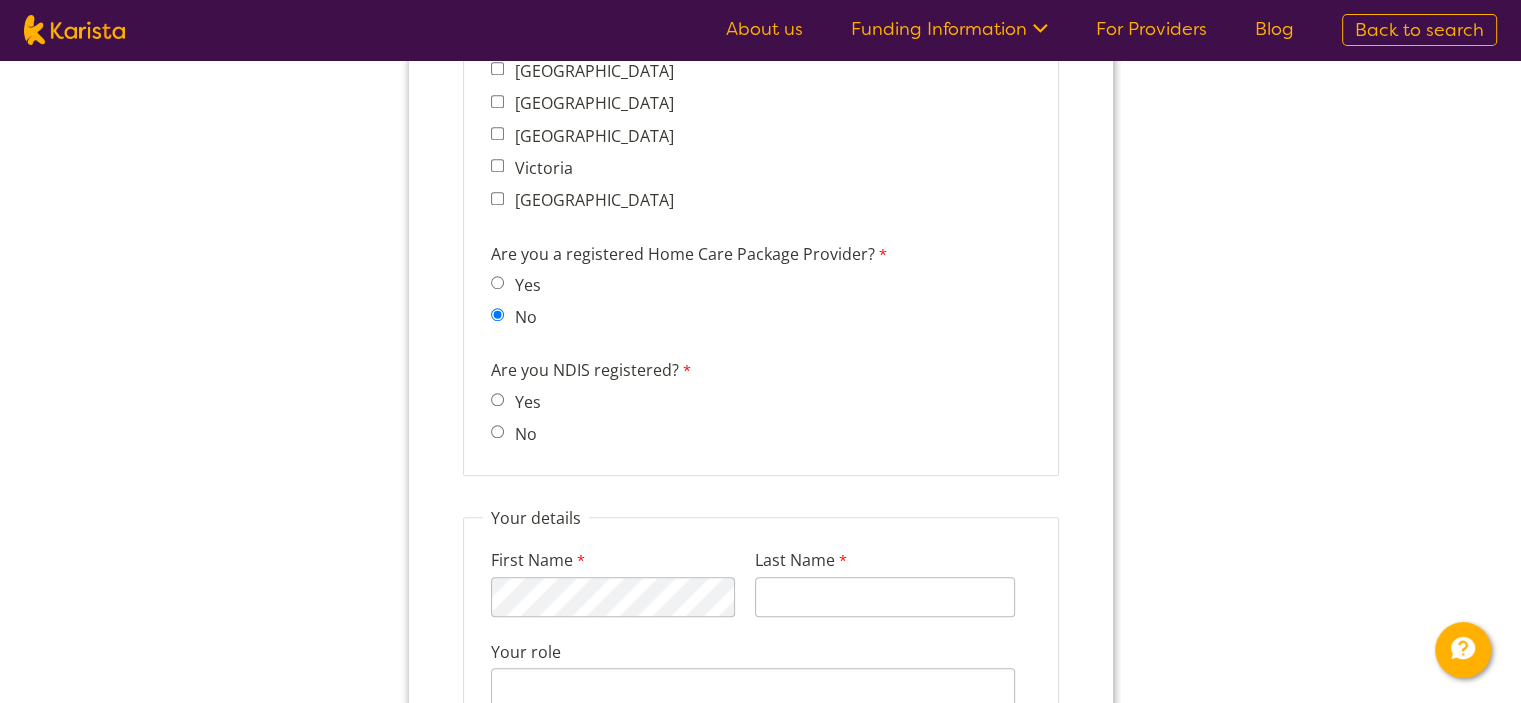 click on "No" at bounding box center [496, 431] 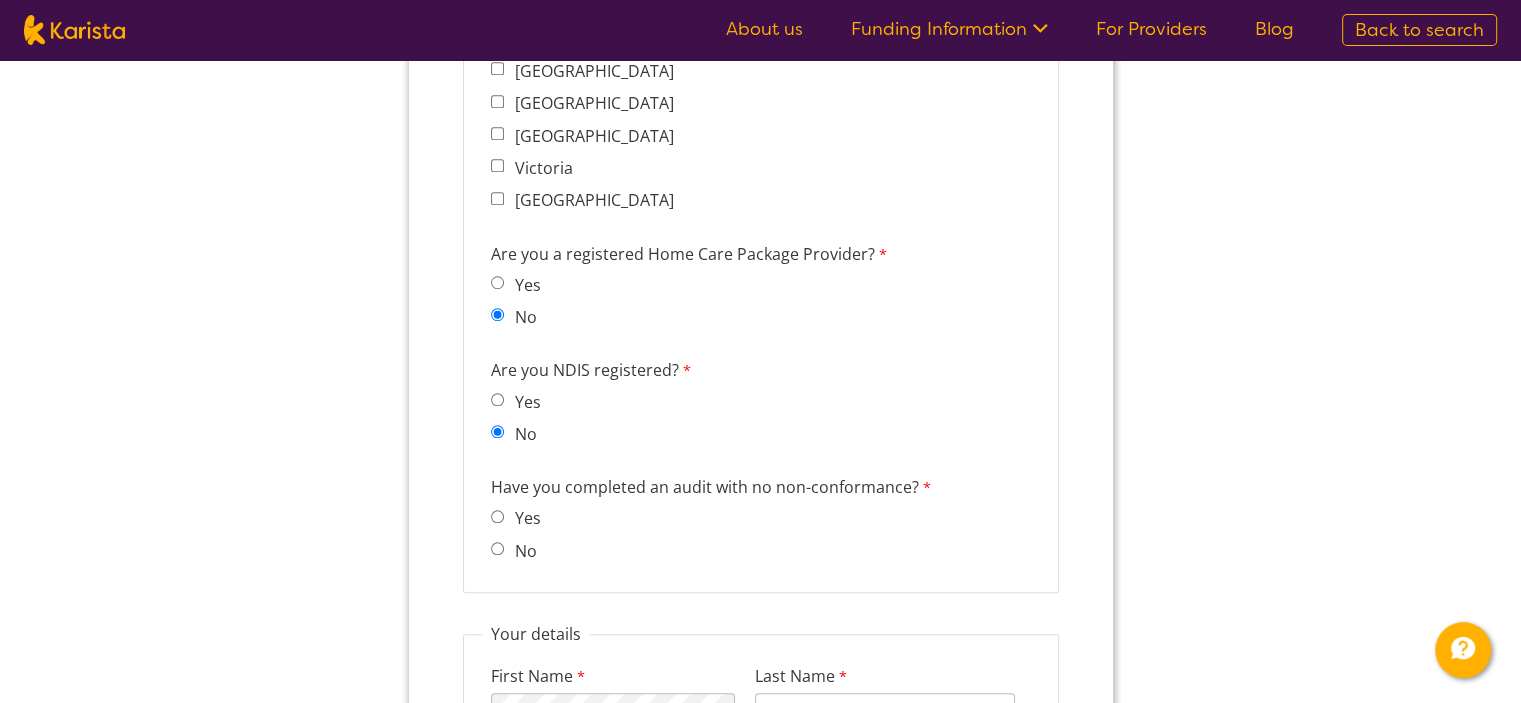 scroll, scrollTop: 1911, scrollLeft: 0, axis: vertical 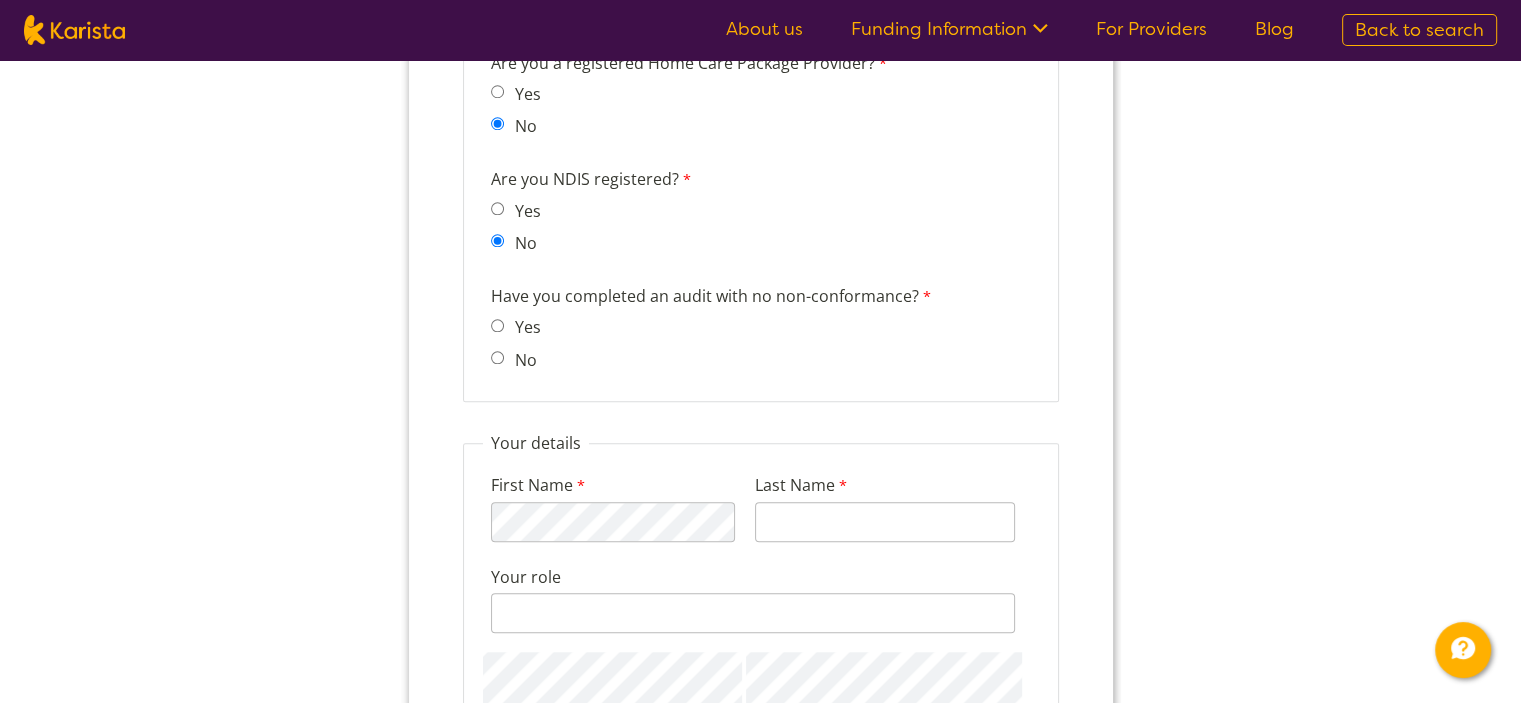 click on "No" at bounding box center [496, 357] 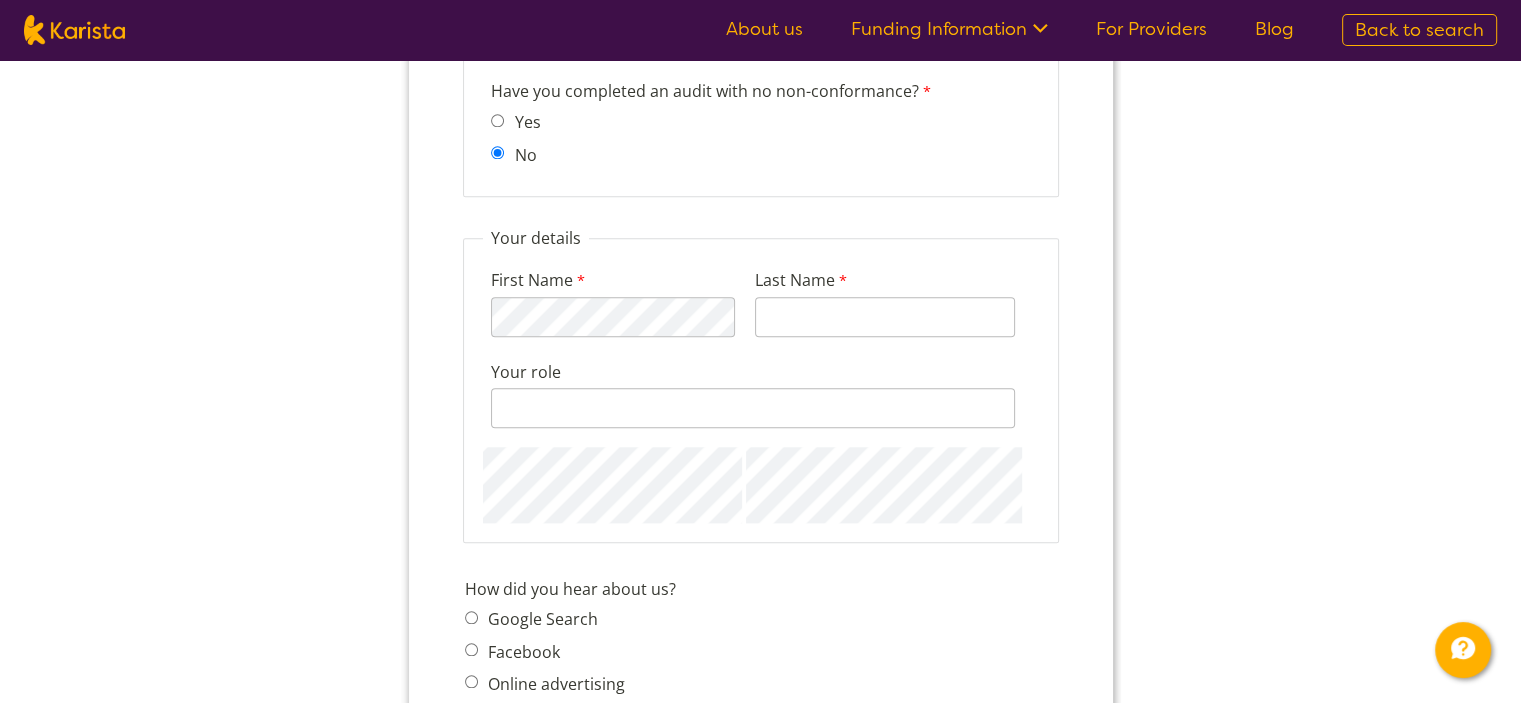 scroll, scrollTop: 2160, scrollLeft: 0, axis: vertical 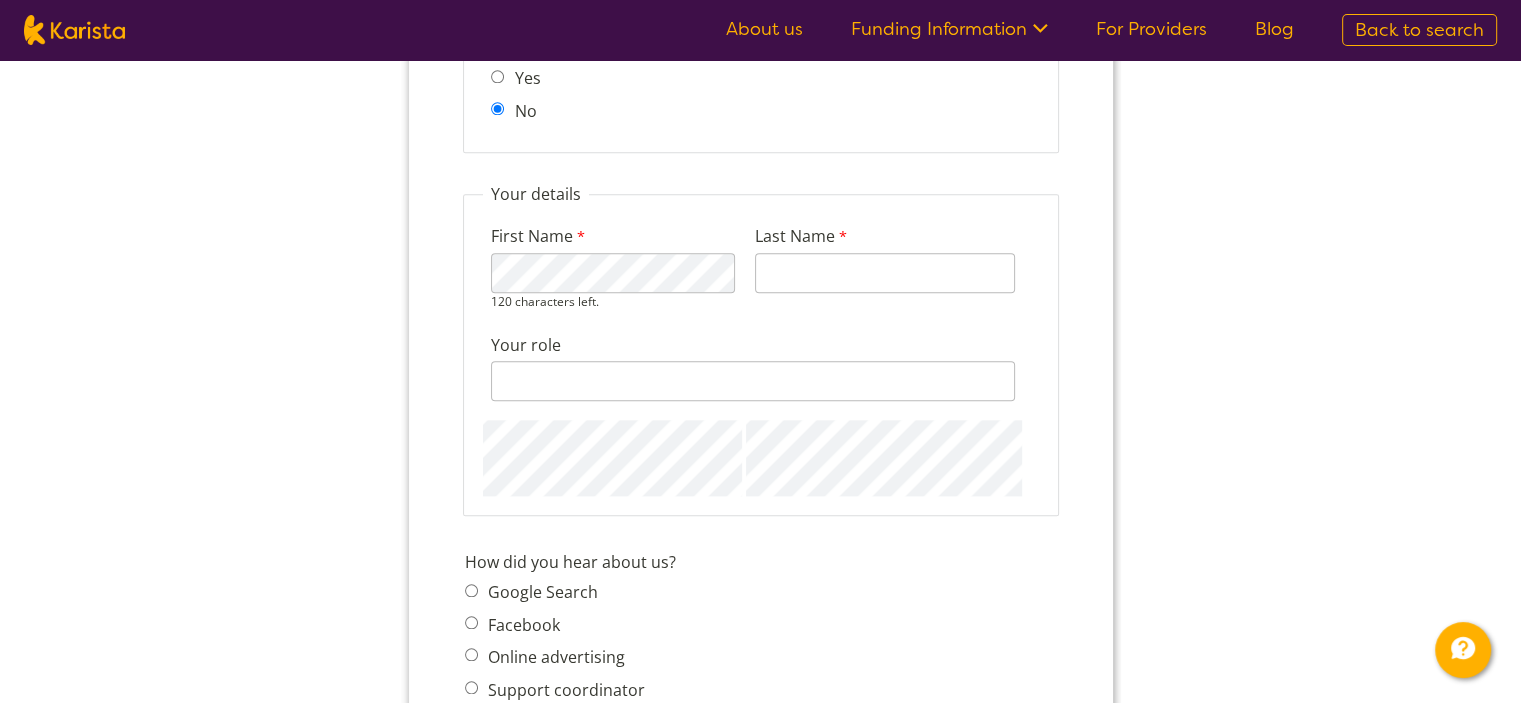type on "Daher" 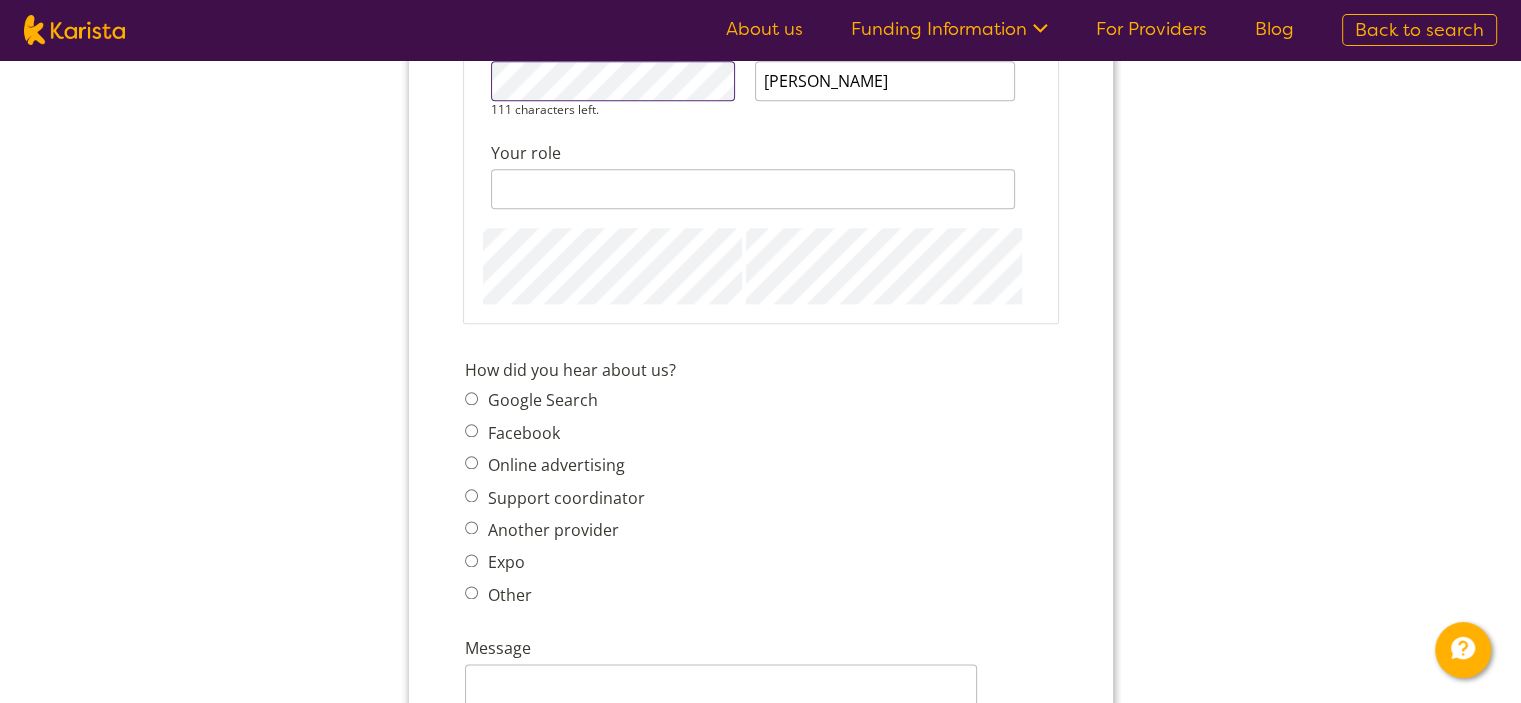 scroll, scrollTop: 2410, scrollLeft: 0, axis: vertical 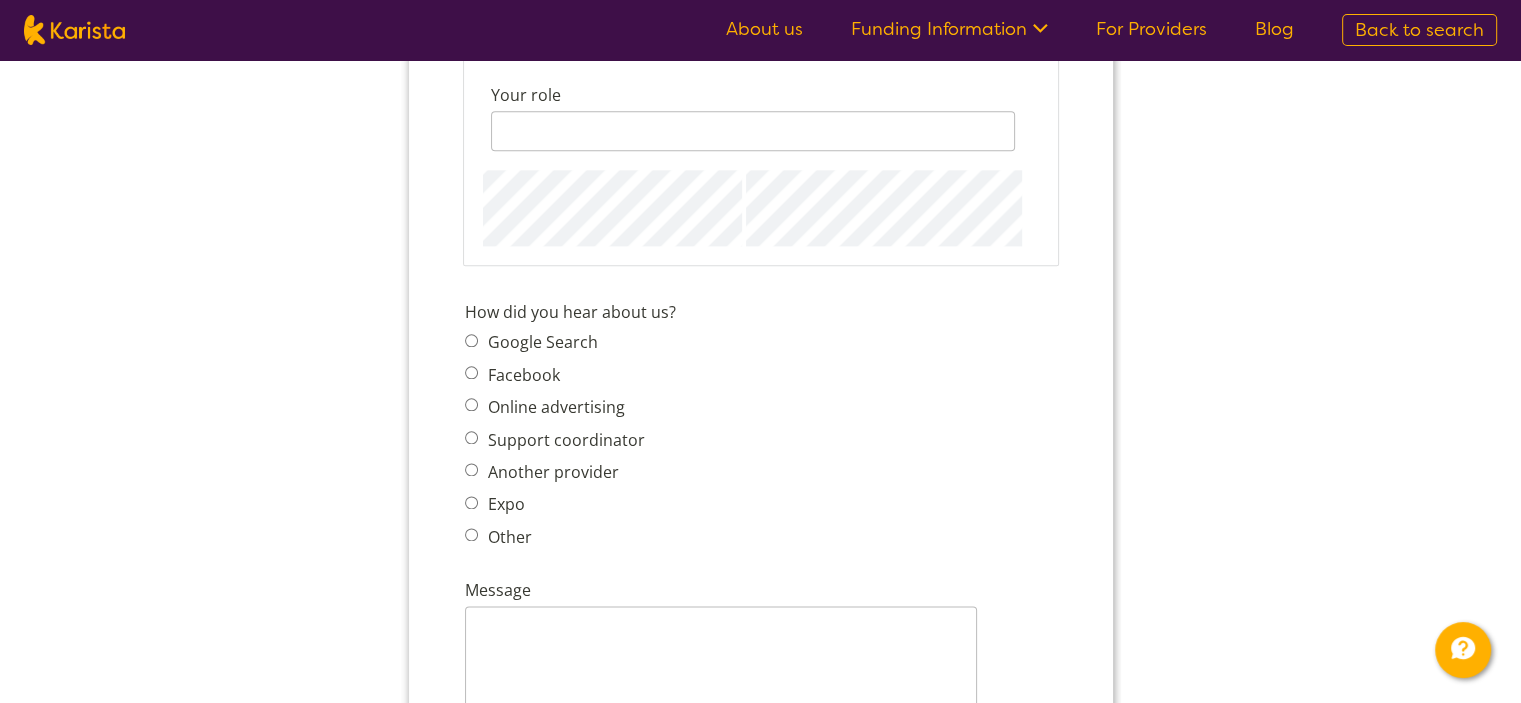 click on "How did you hear about us? Google Search Facebook Online advertising Support coordinator Another provider Expo Other" at bounding box center (760, 427) 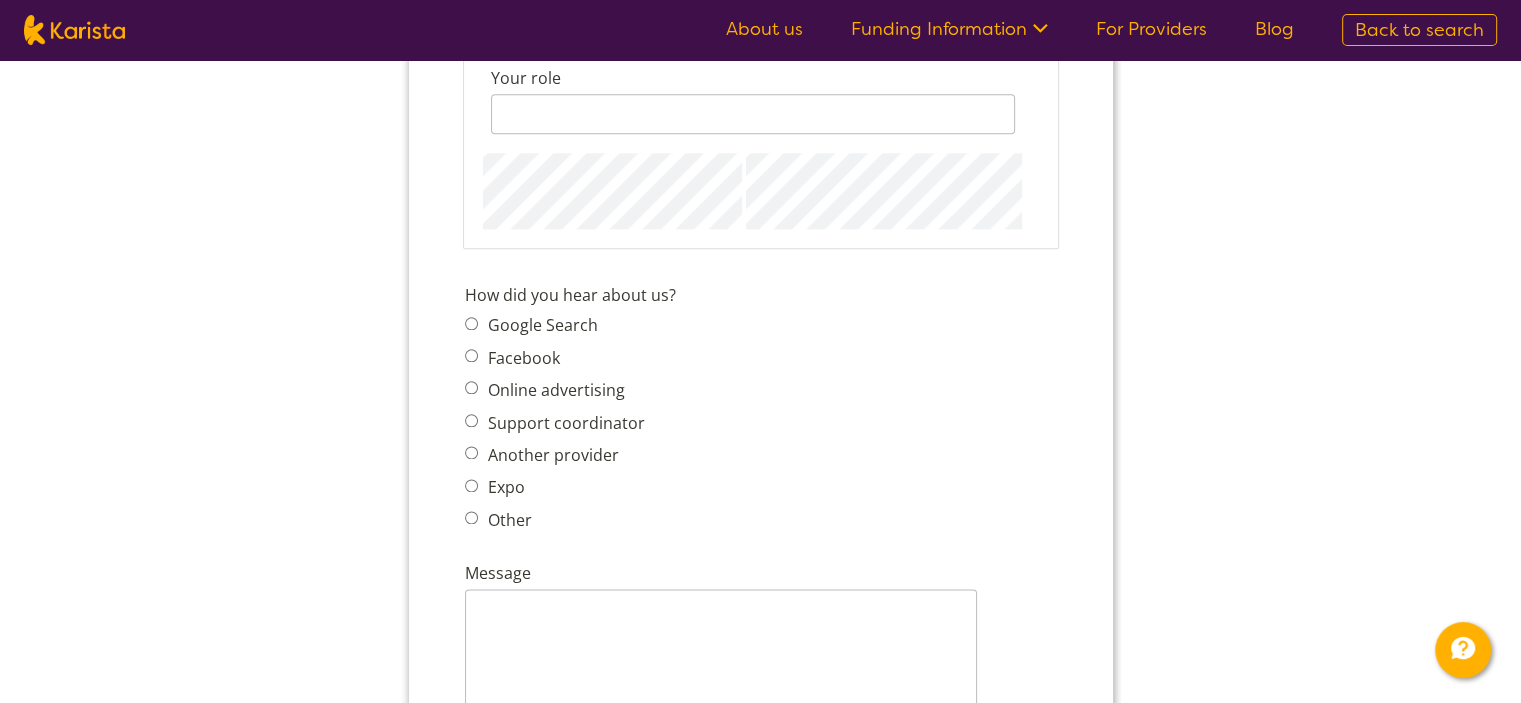click on "Google Search" at bounding box center (470, 323) 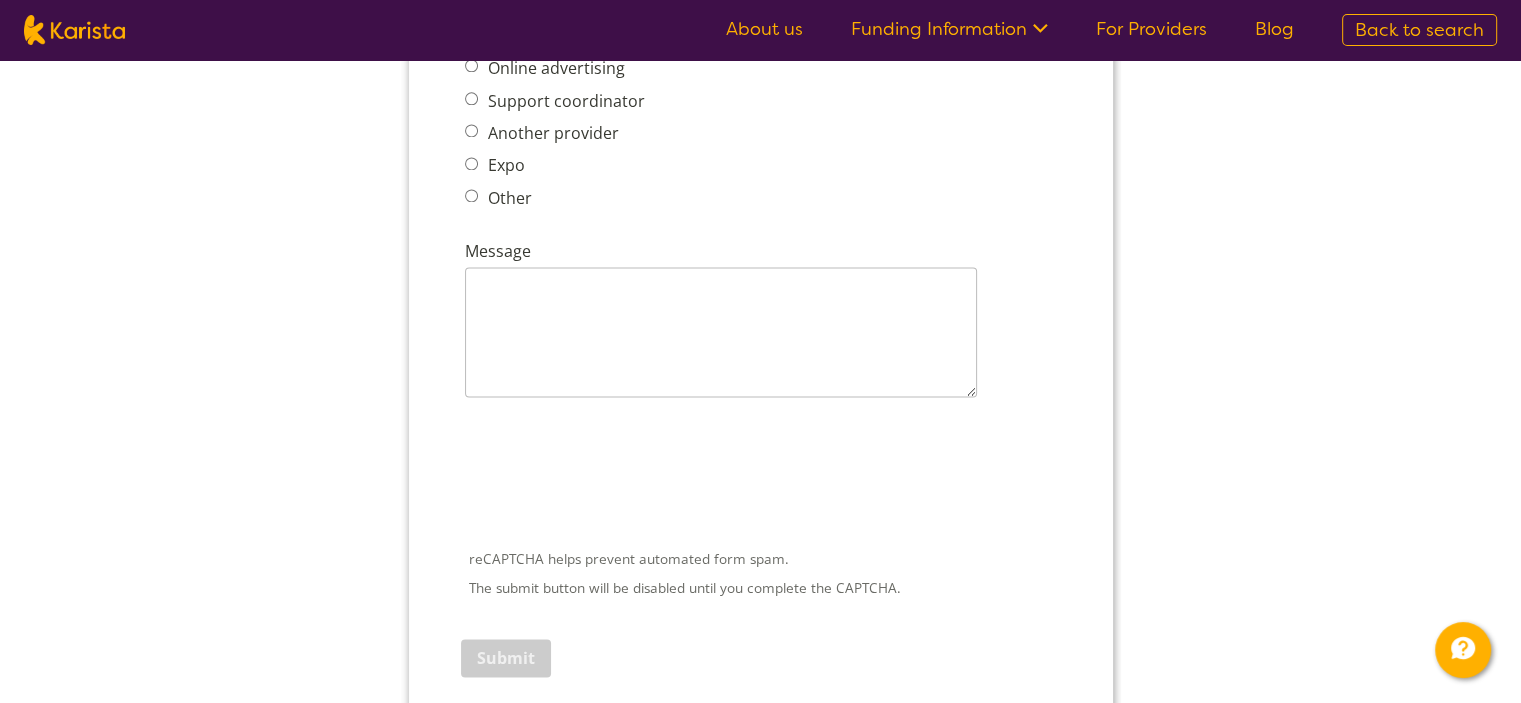scroll, scrollTop: 2752, scrollLeft: 0, axis: vertical 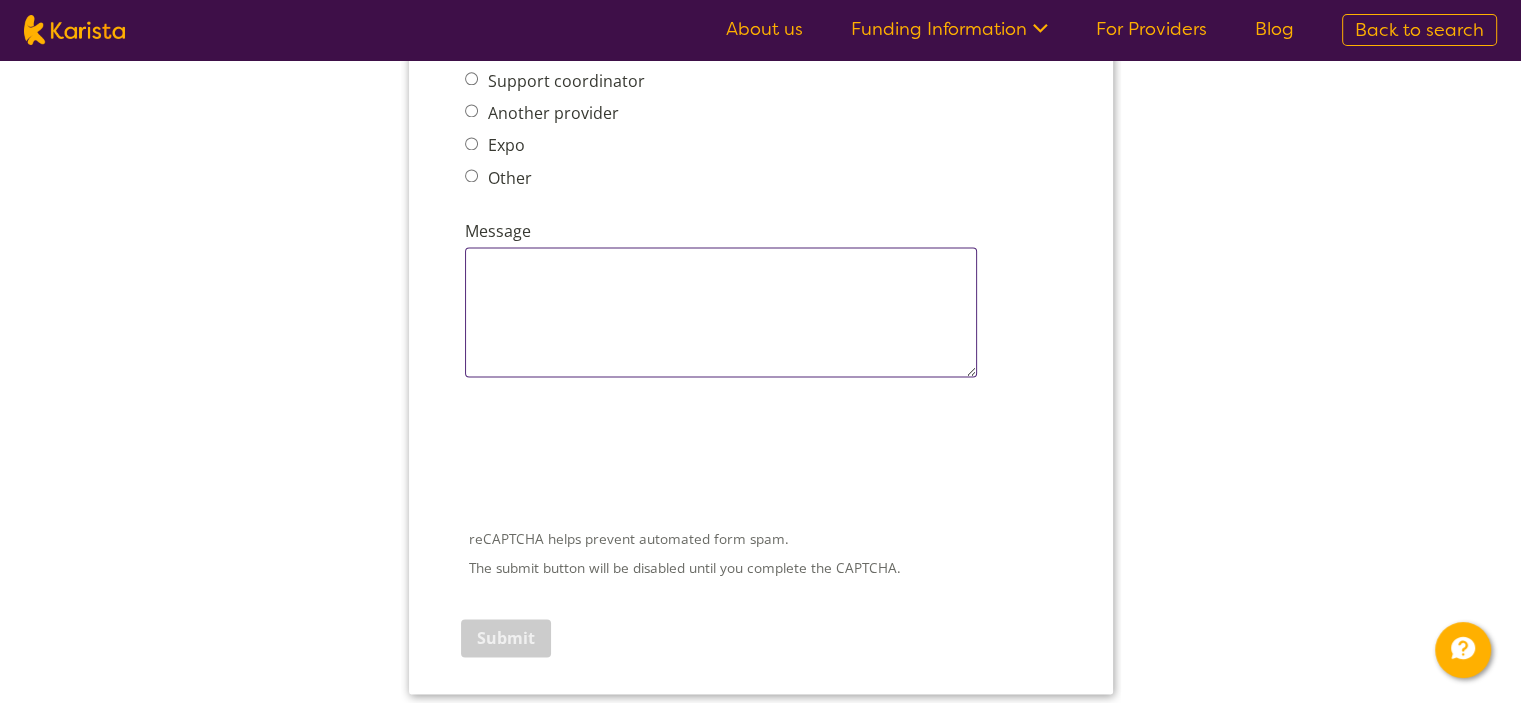 click on "Message" at bounding box center [720, 312] 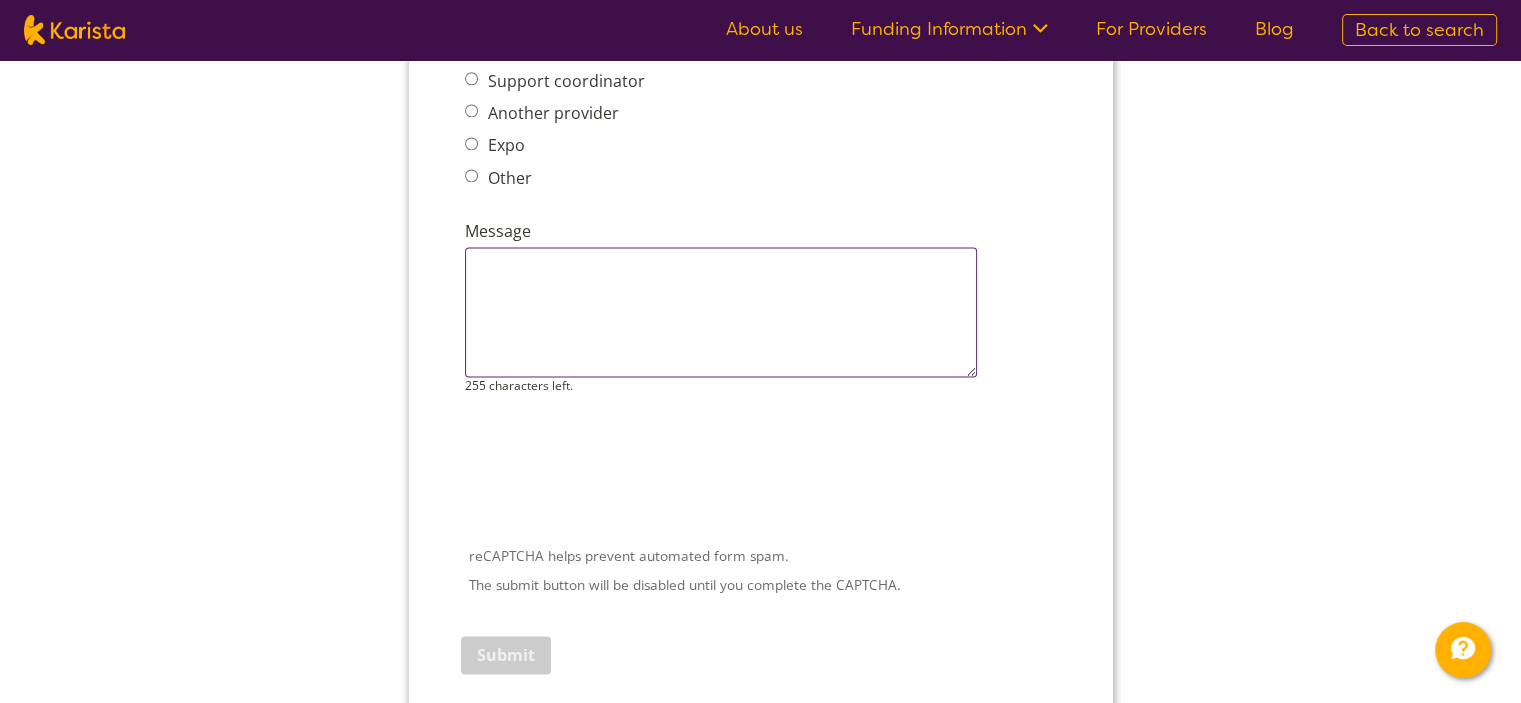 click on "Message" at bounding box center (720, 312) 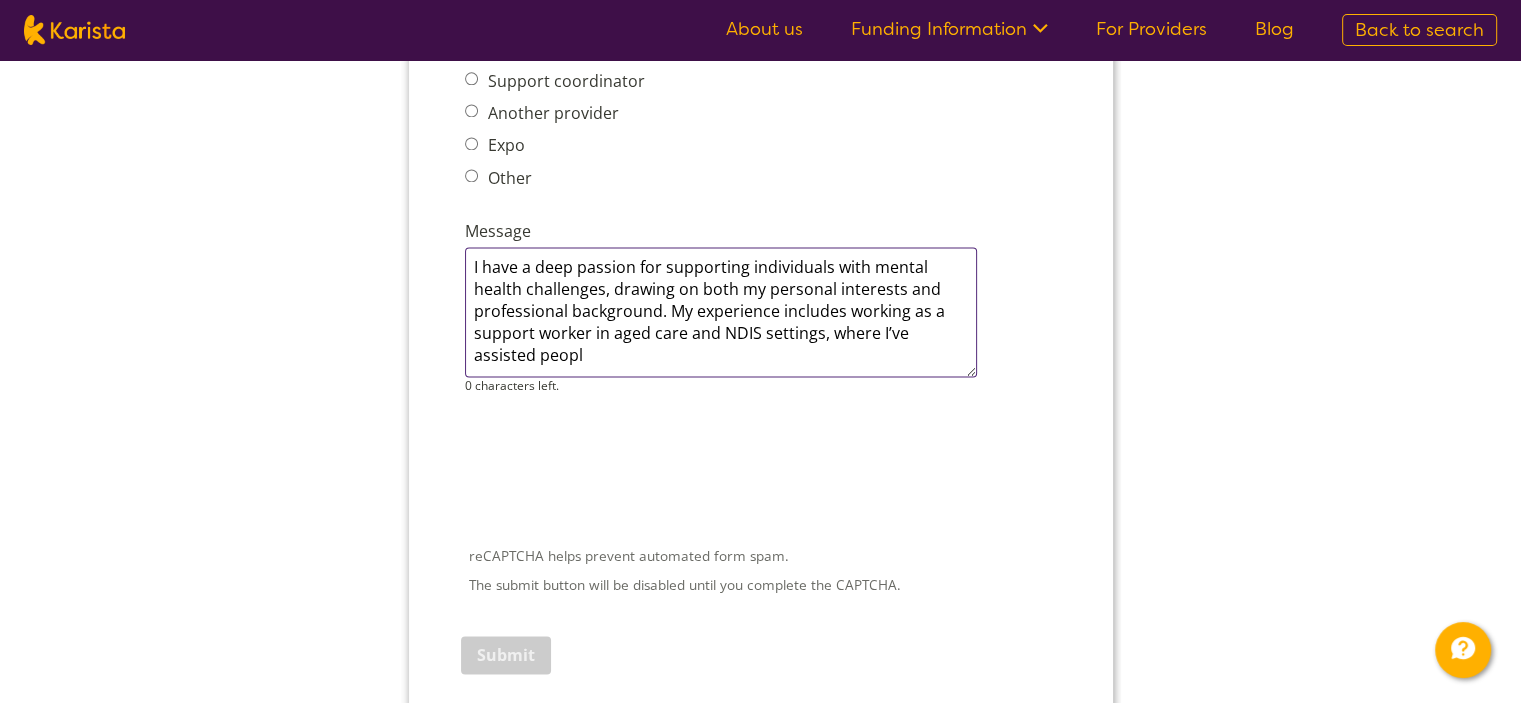 drag, startPoint x: 611, startPoint y: 318, endPoint x: 434, endPoint y: 219, distance: 202.80533 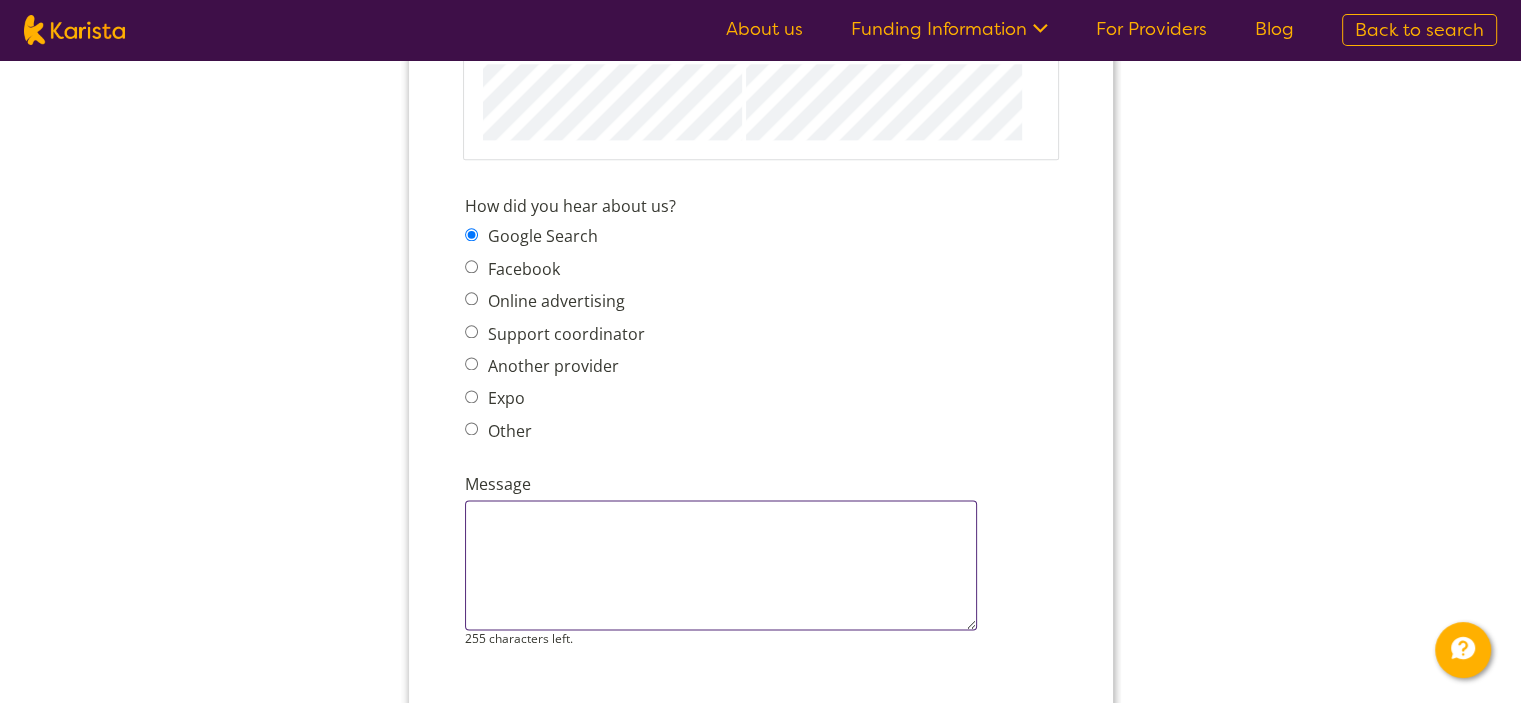 scroll, scrollTop: 2640, scrollLeft: 0, axis: vertical 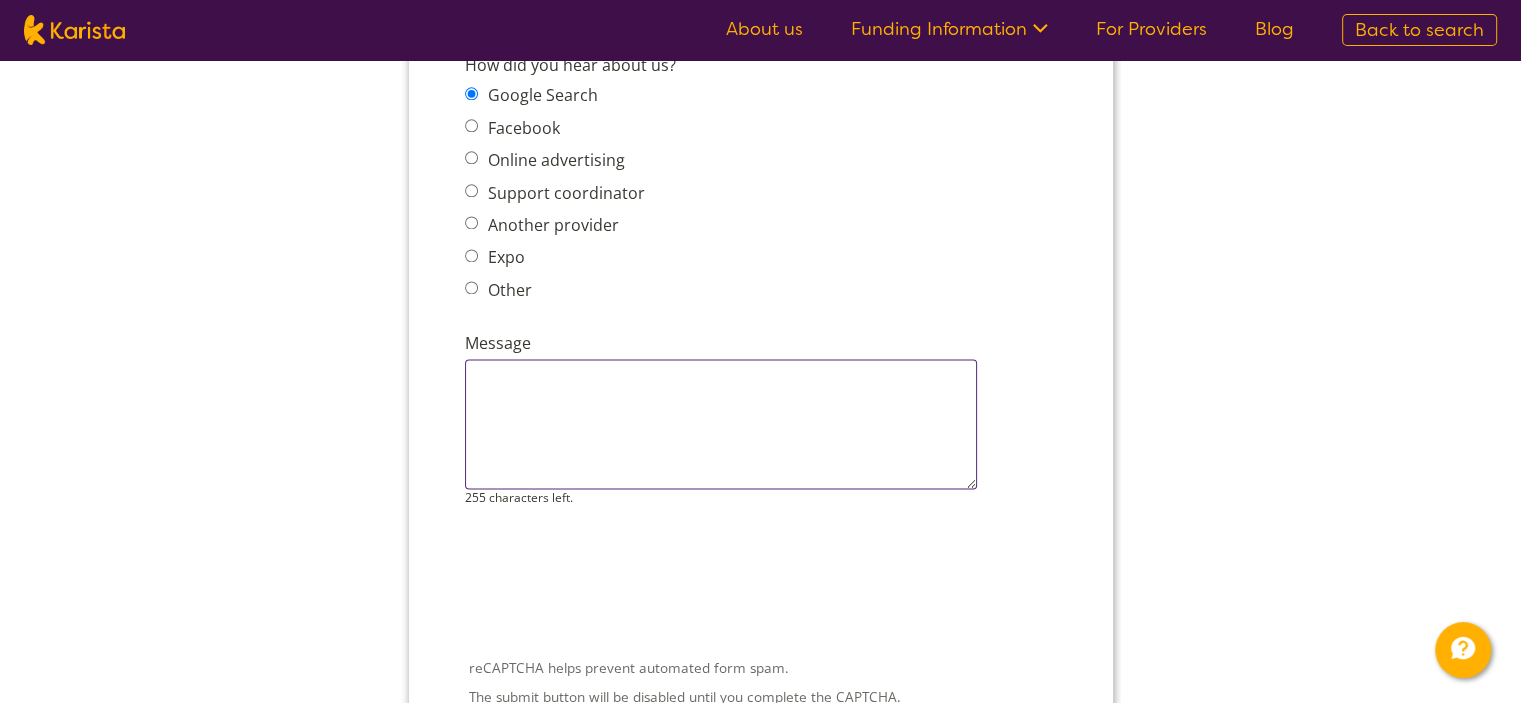 click on "Message" at bounding box center (720, 424) 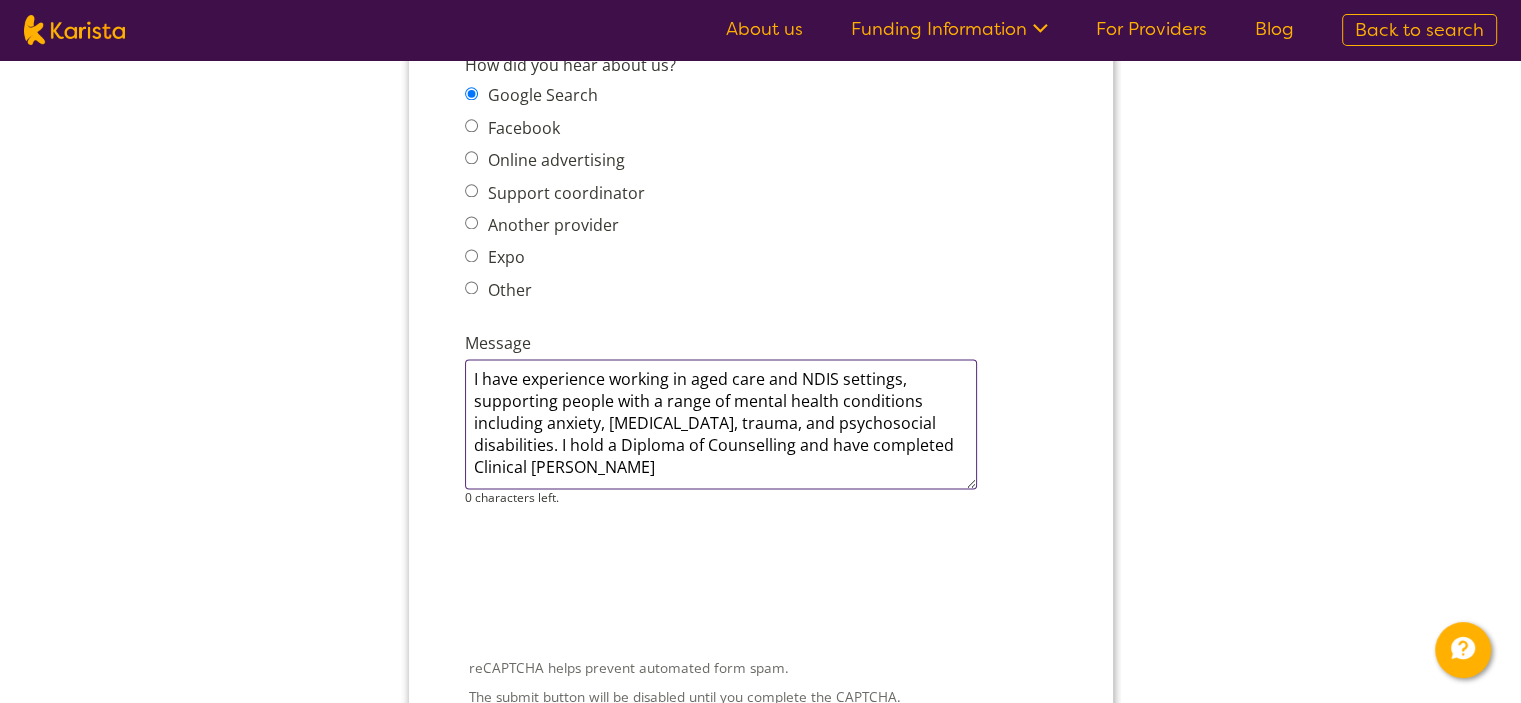 click on "I have experience working in aged care and NDIS settings, supporting people with a range of mental health conditions including anxiety, depression, trauma, and psychosocial disabilities. I hold a Diploma of Counselling and have completed Clinical Pastora" at bounding box center (720, 424) 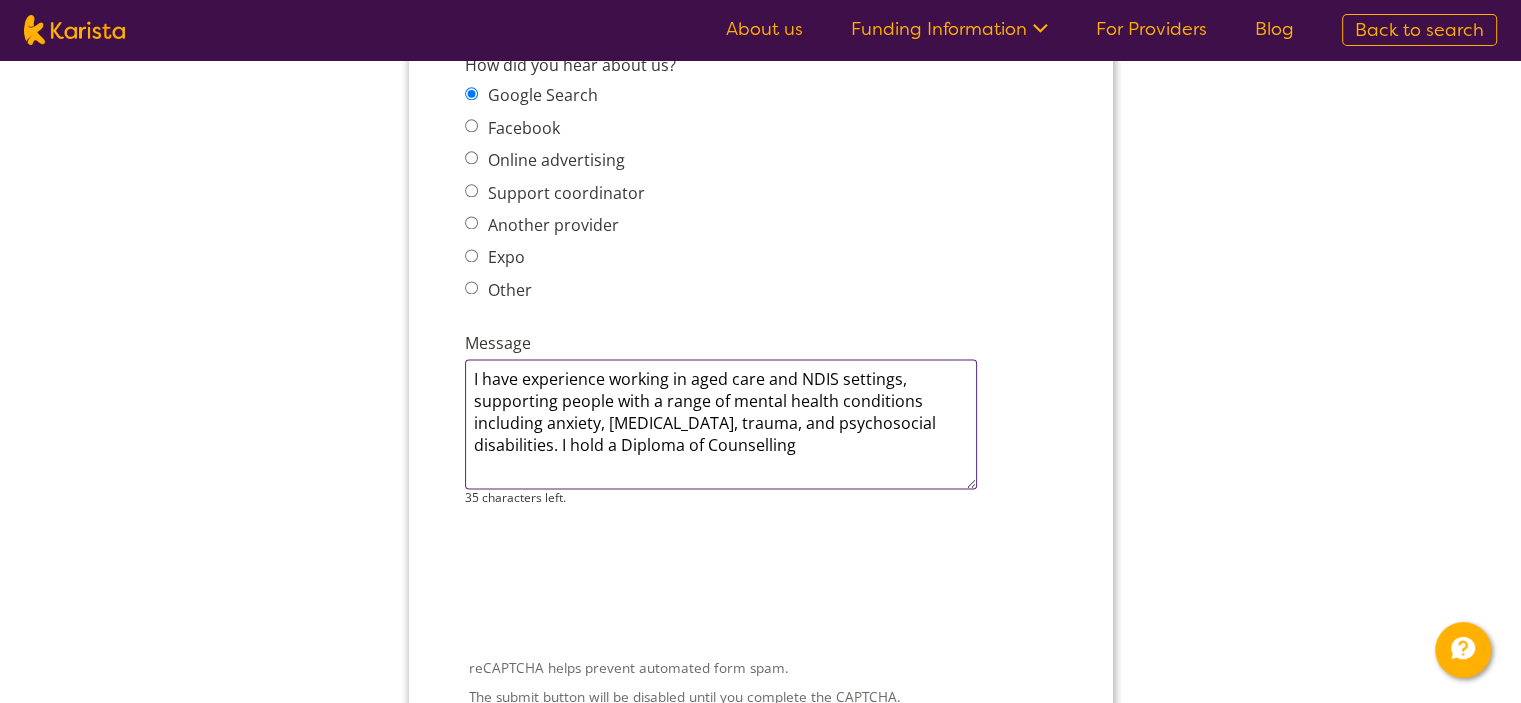 type on "I have experience working in aged care and NDIS settings, supporting people with a range of mental health conditions including anxiety, depression, trauma, and psychosocial disabilities. I hold a Diploma of Counselling" 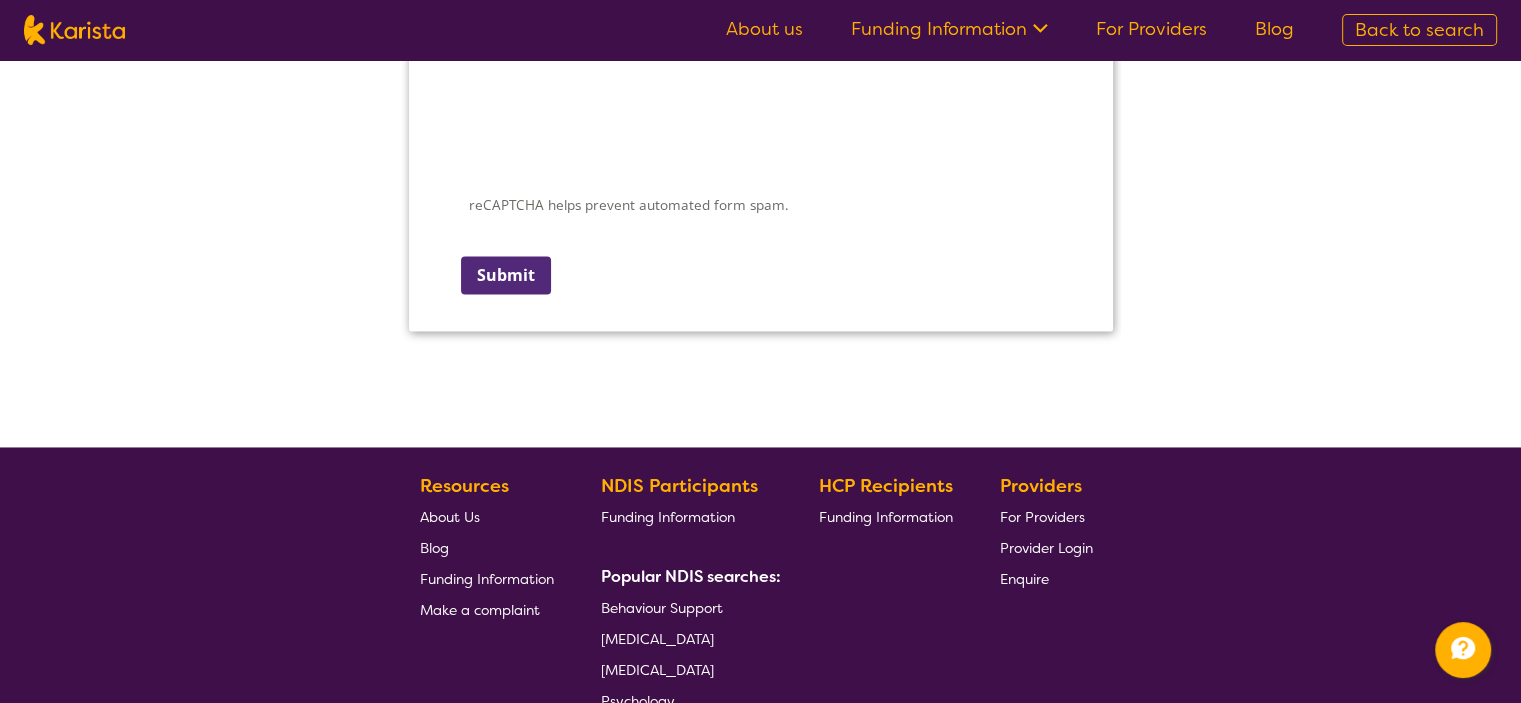 drag, startPoint x: 1526, startPoint y: 507, endPoint x: 204, endPoint y: 3145, distance: 2950.7166 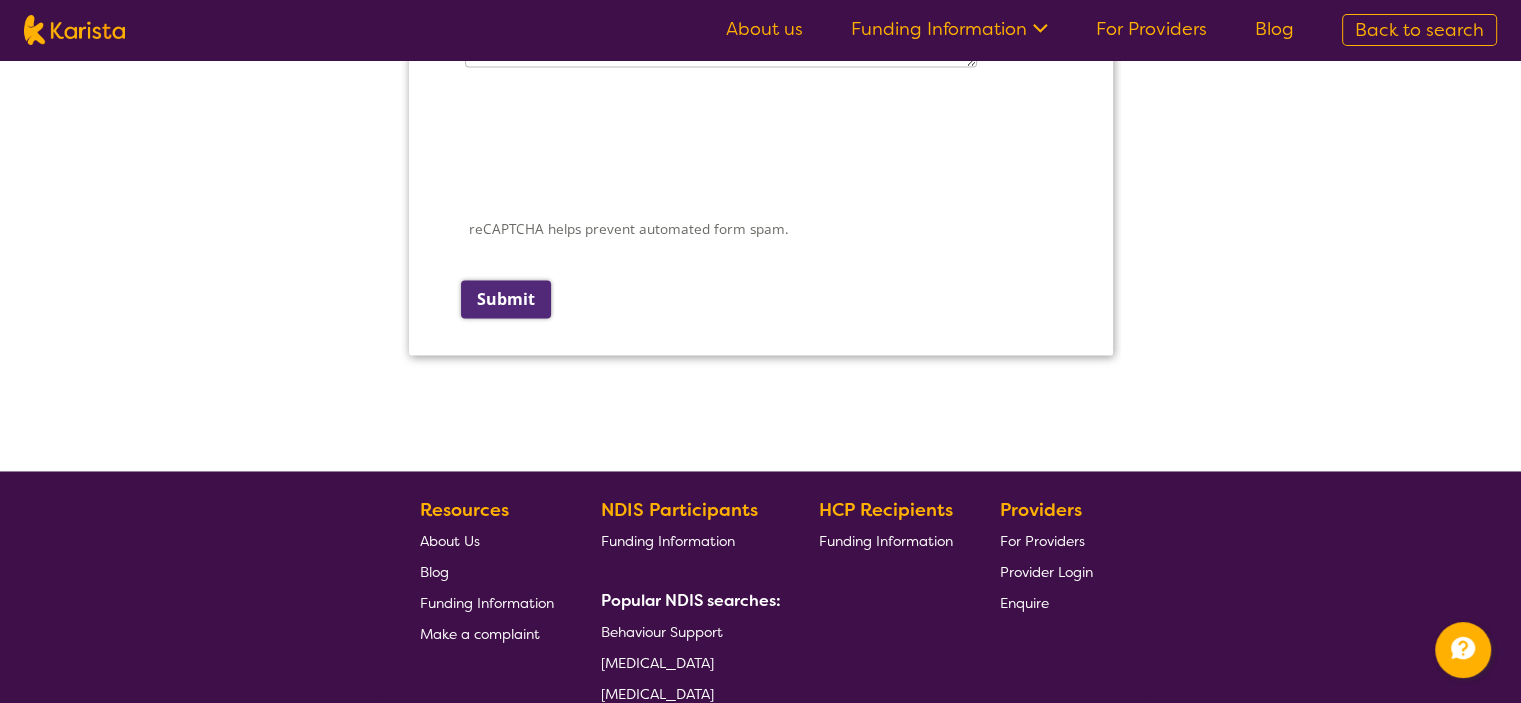 click on "Submit" at bounding box center (505, 299) 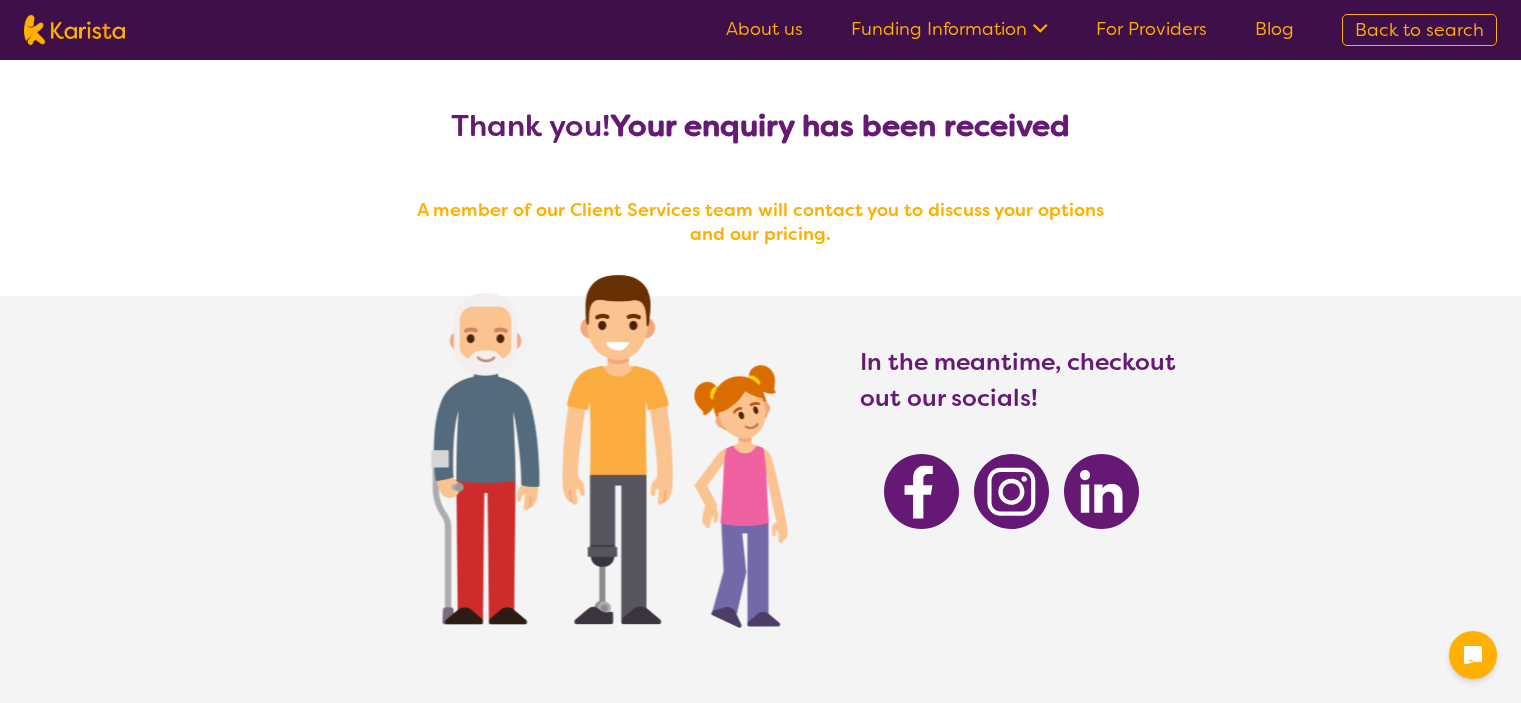 scroll, scrollTop: 0, scrollLeft: 0, axis: both 